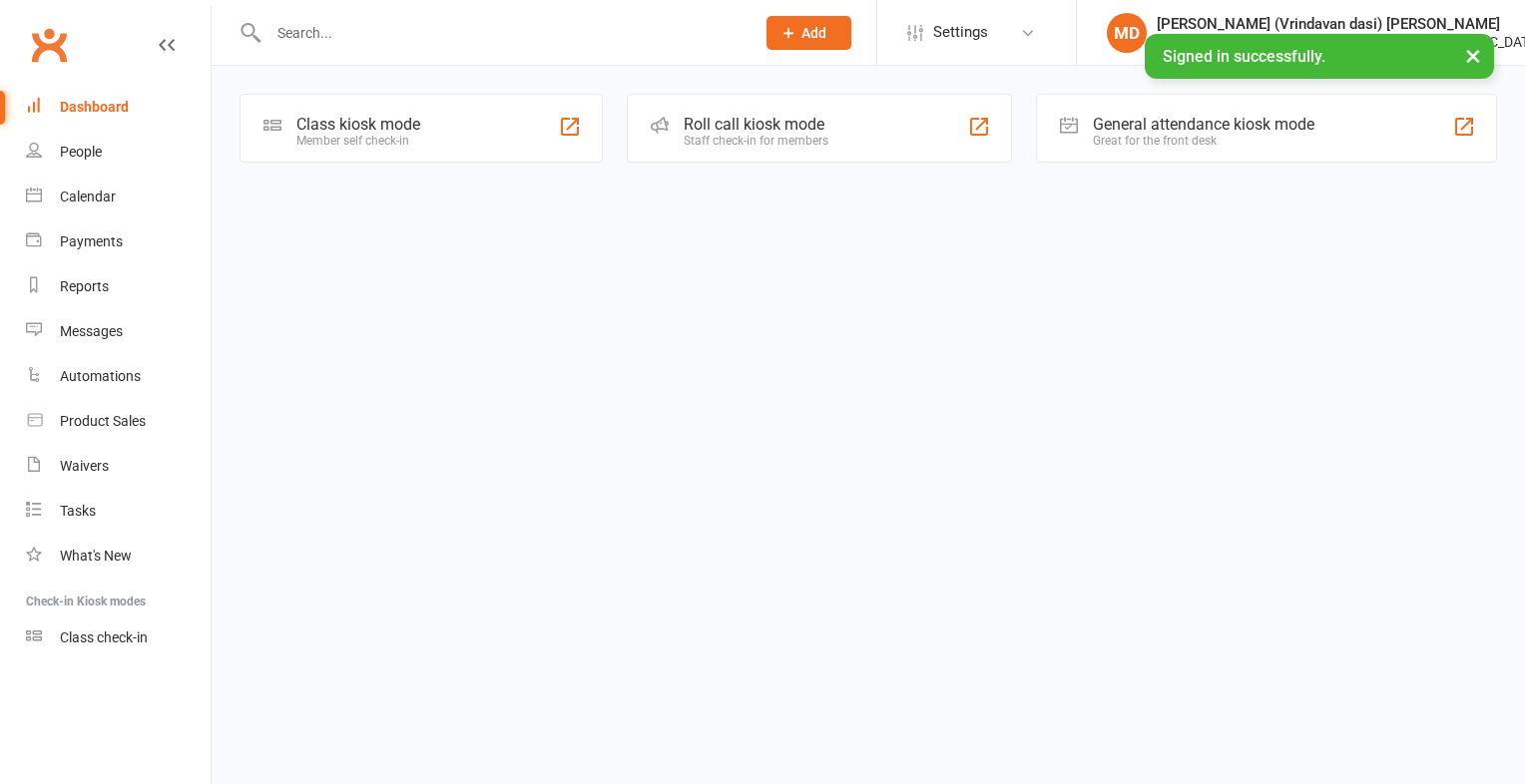 scroll, scrollTop: 0, scrollLeft: 0, axis: both 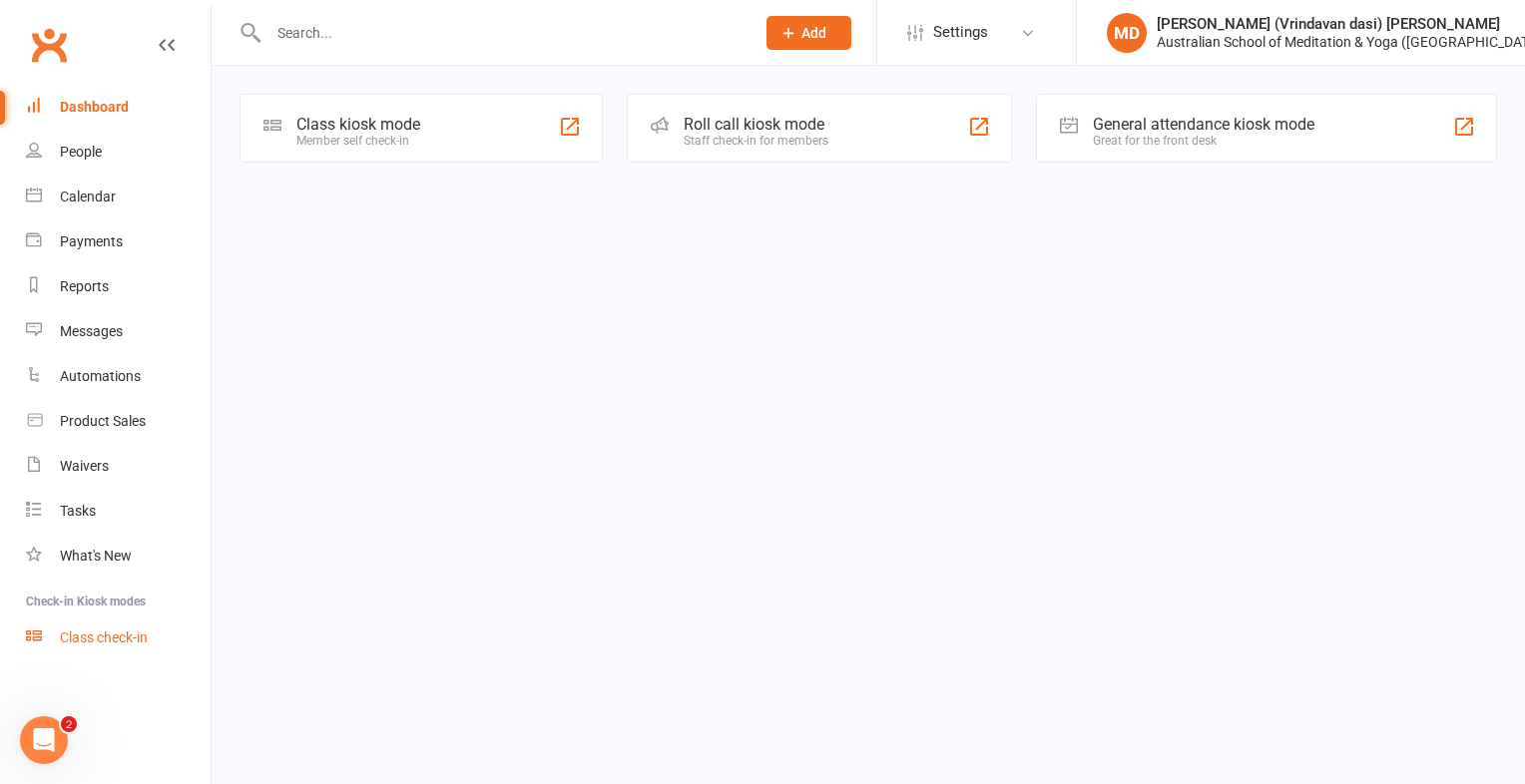click on "Class check-in" at bounding box center (104, 637) 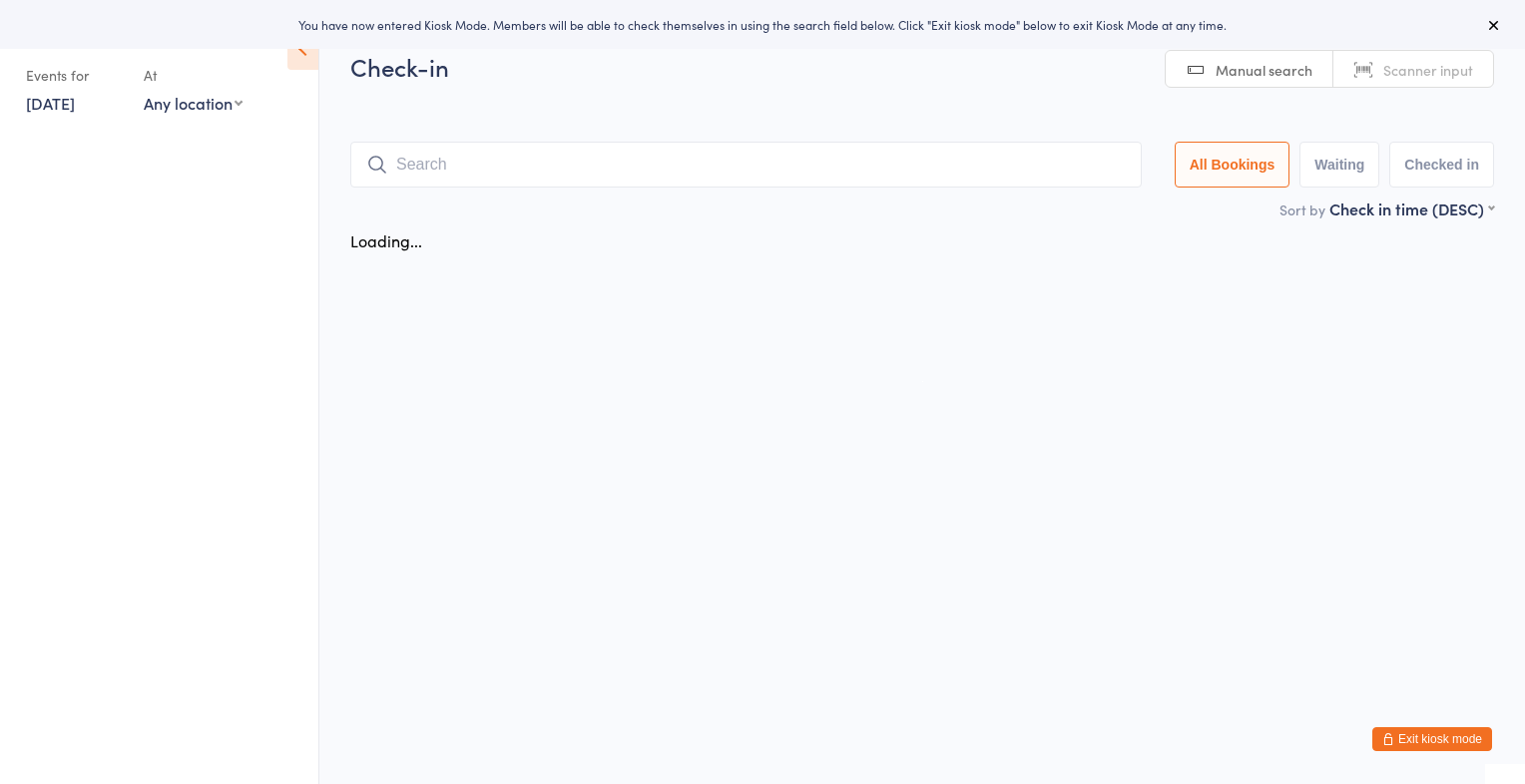 scroll, scrollTop: 0, scrollLeft: 0, axis: both 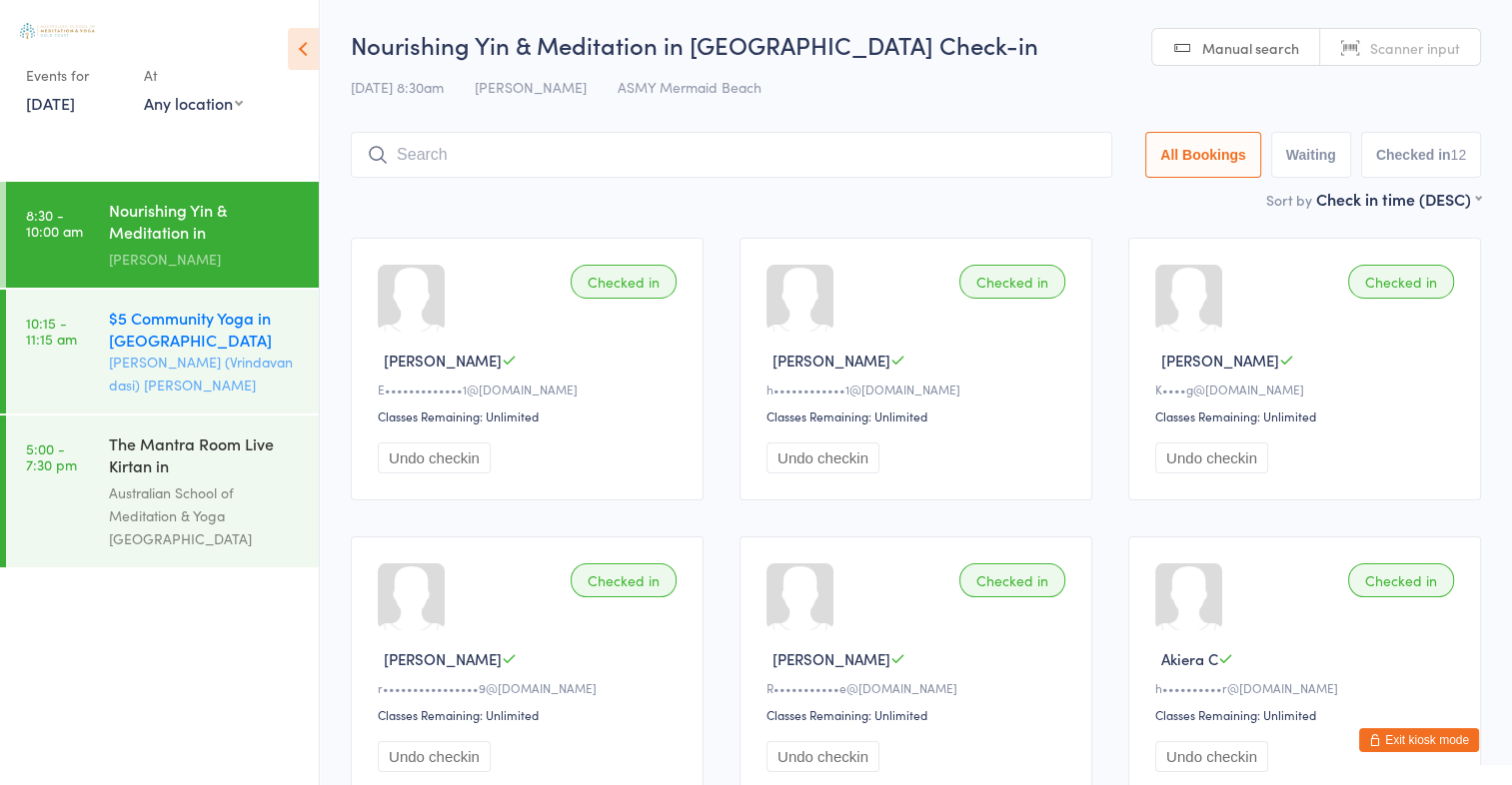 click on "$5 Community Yoga in [GEOGRAPHIC_DATA]" at bounding box center (205, 329) 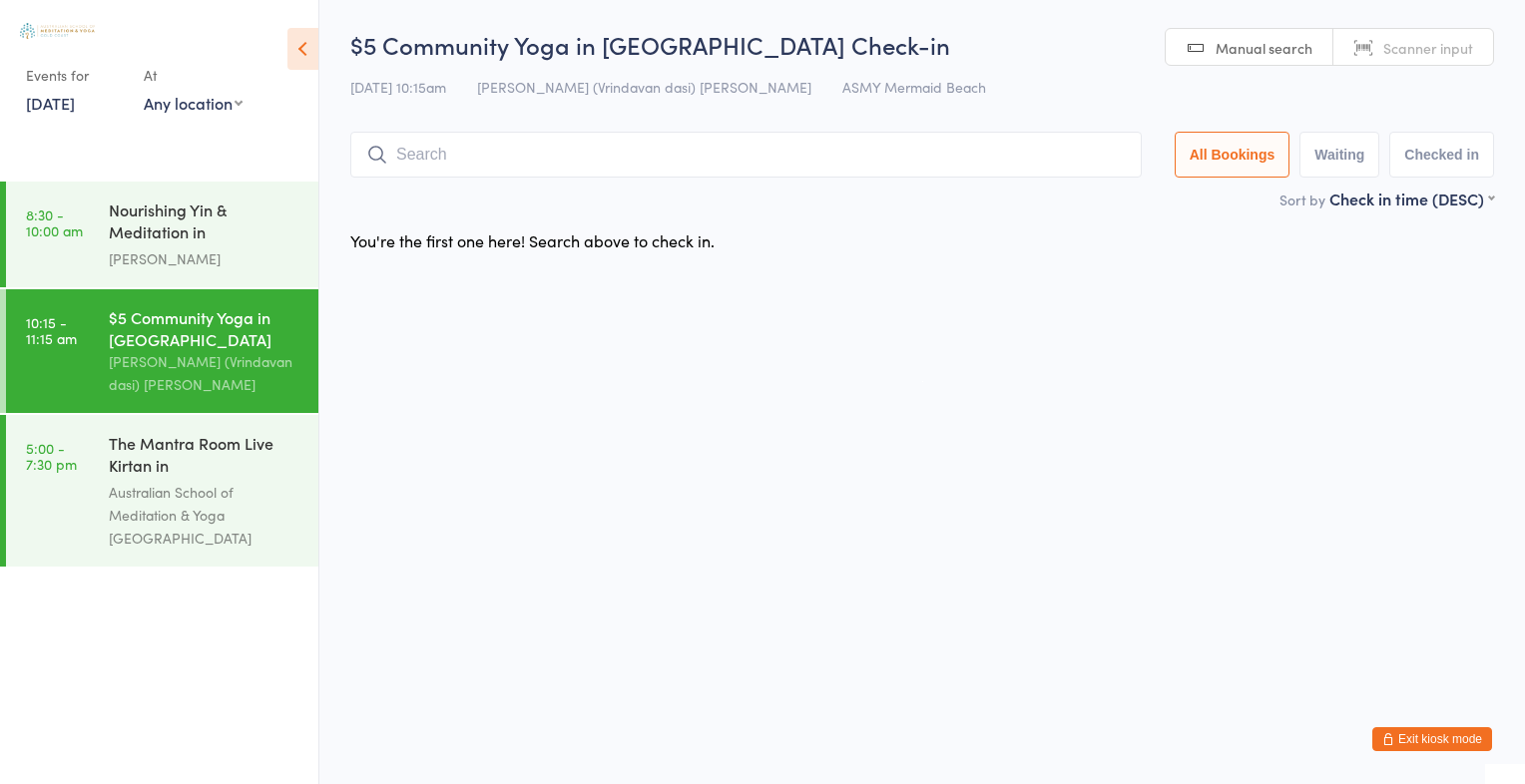 click on "Scanner input" at bounding box center (1428, 48) 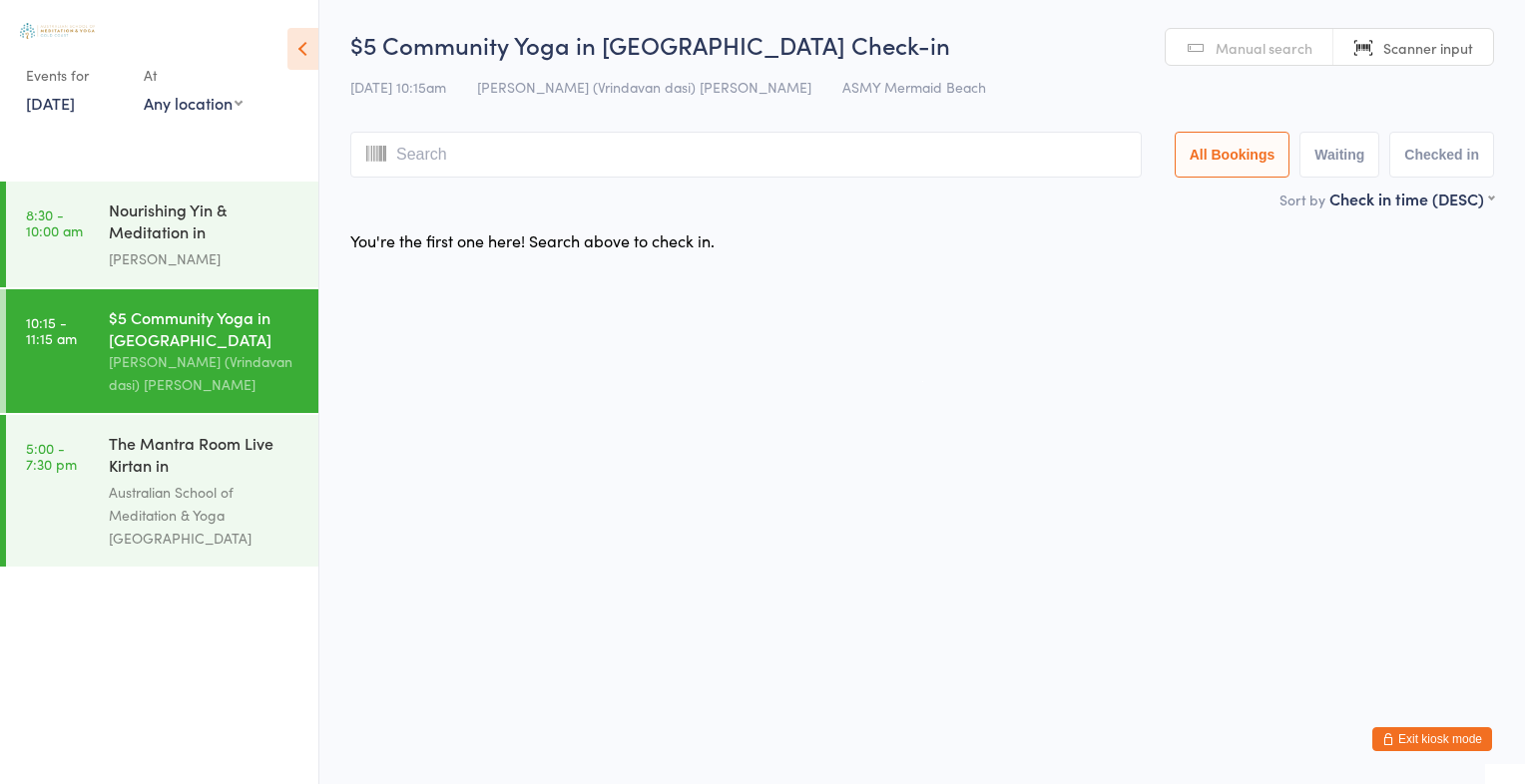 click at bounding box center (746, 155) 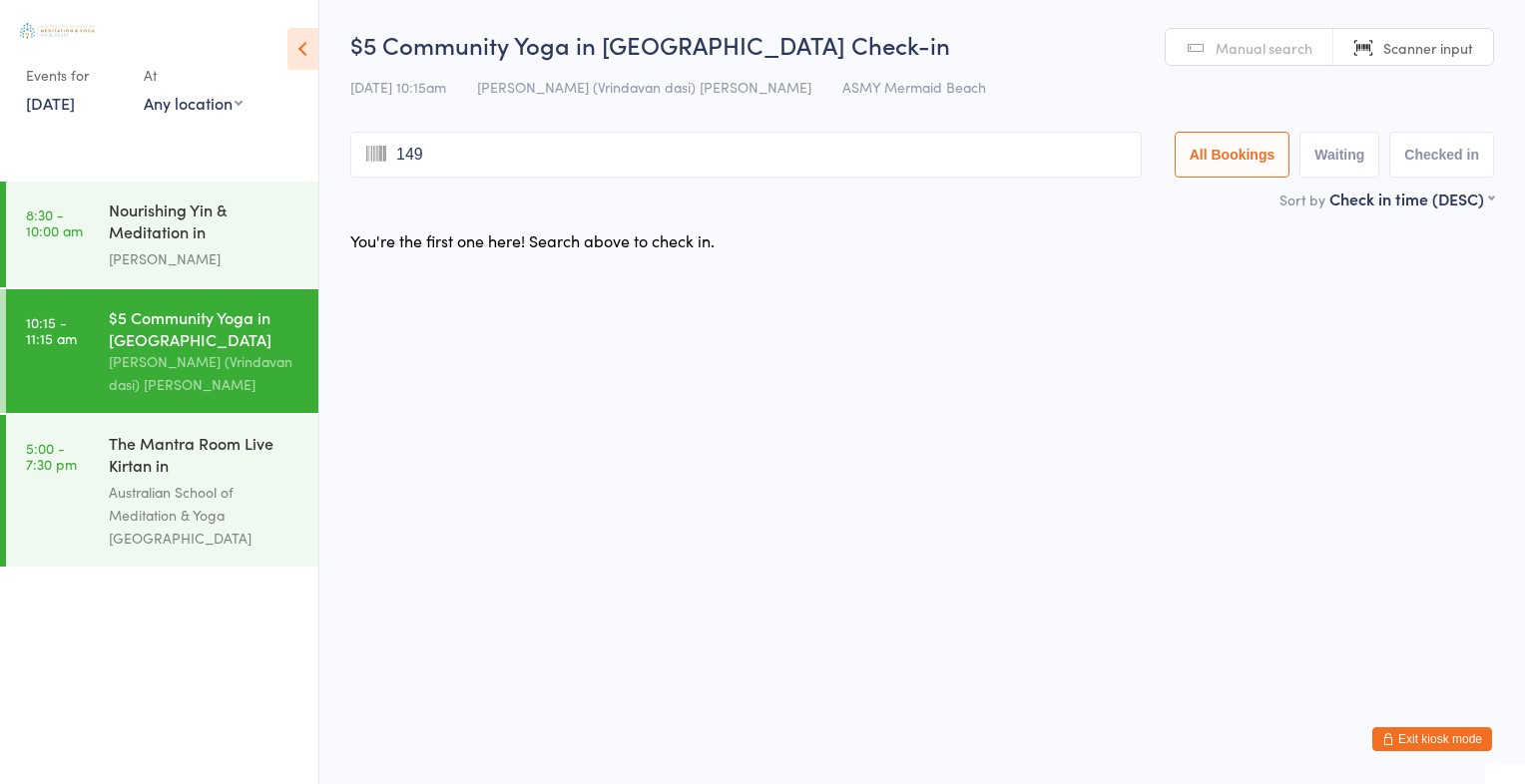 type on "1494" 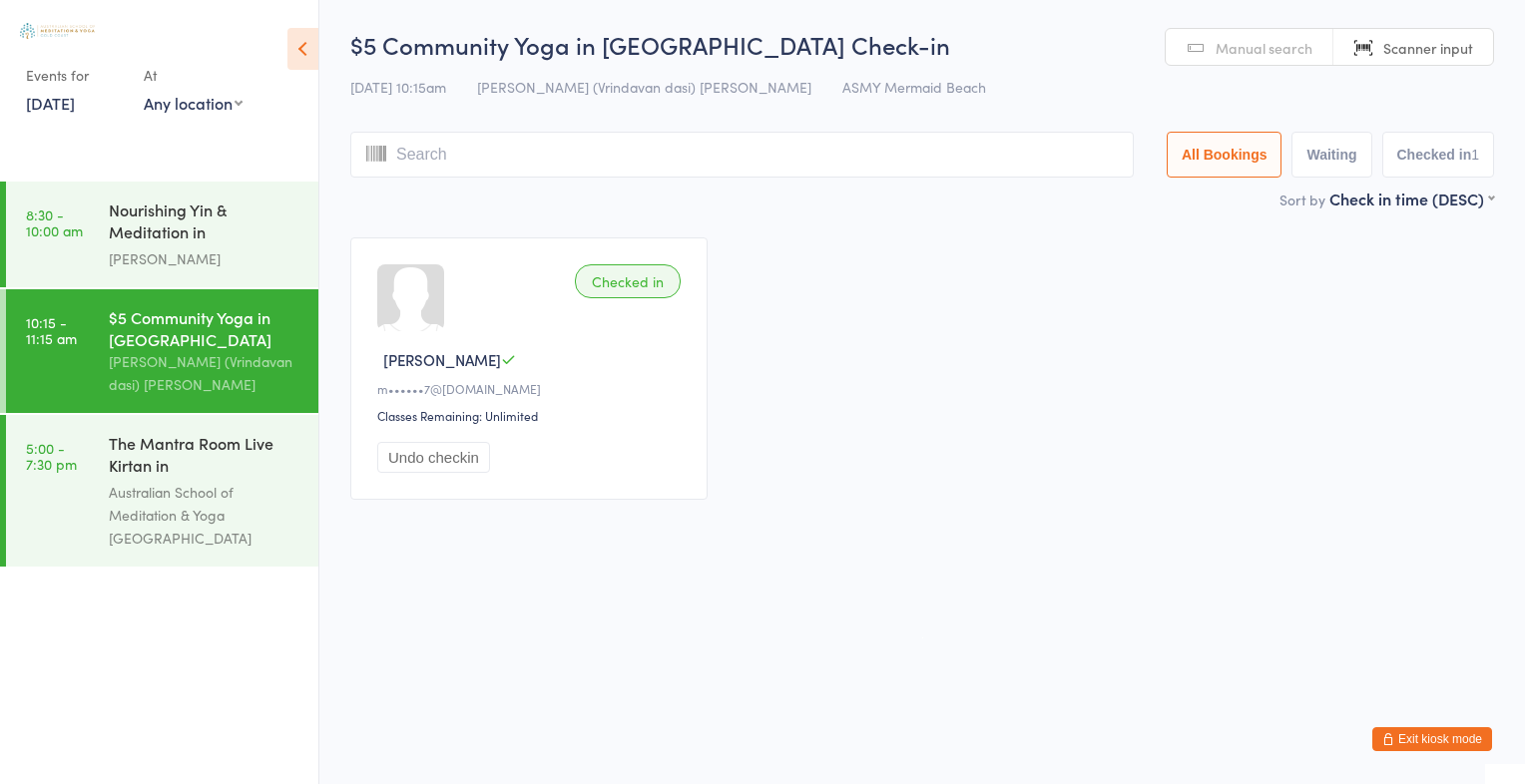 click on "Manual search" at bounding box center (1264, 48) 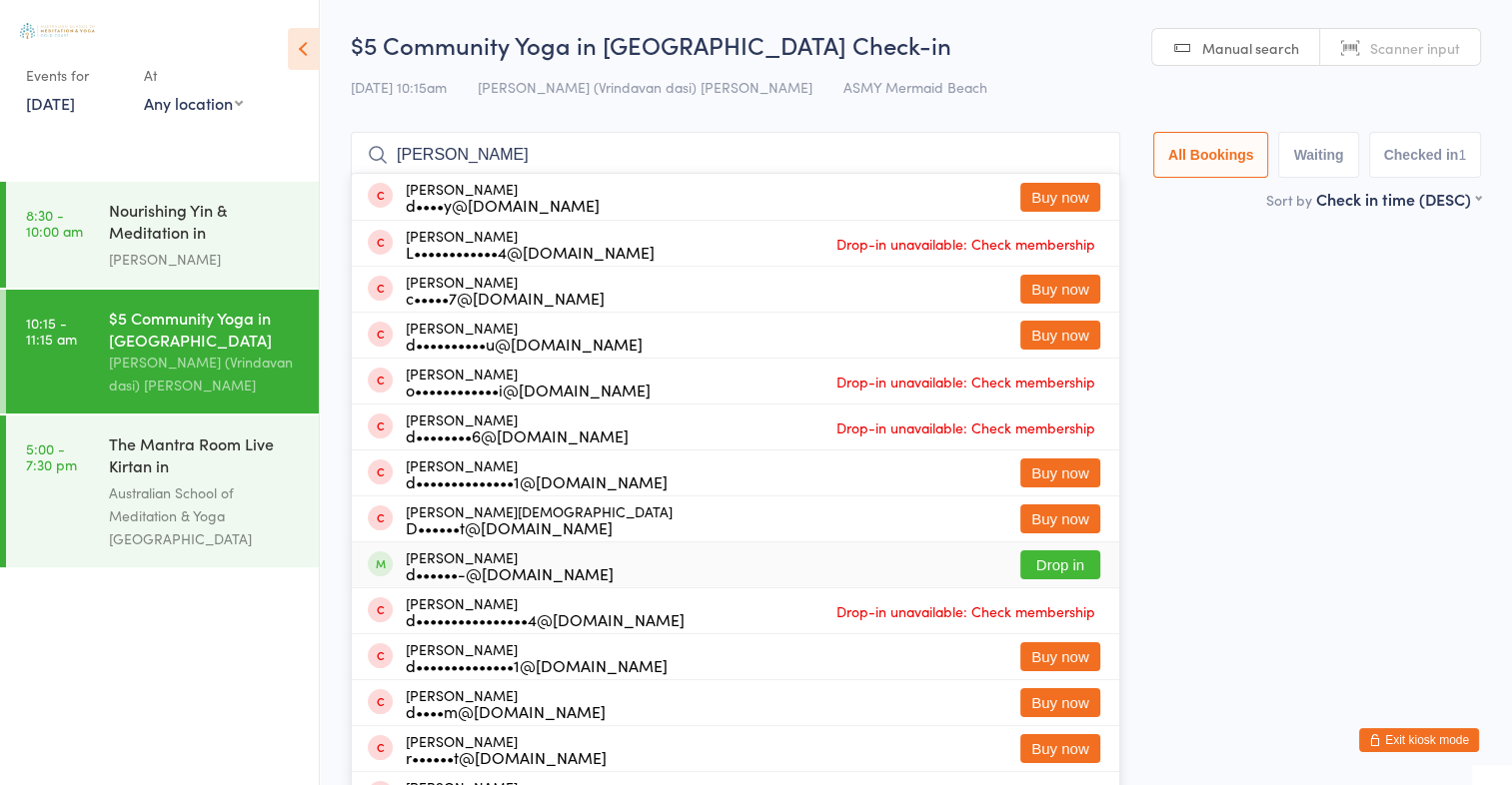 type on "[PERSON_NAME]" 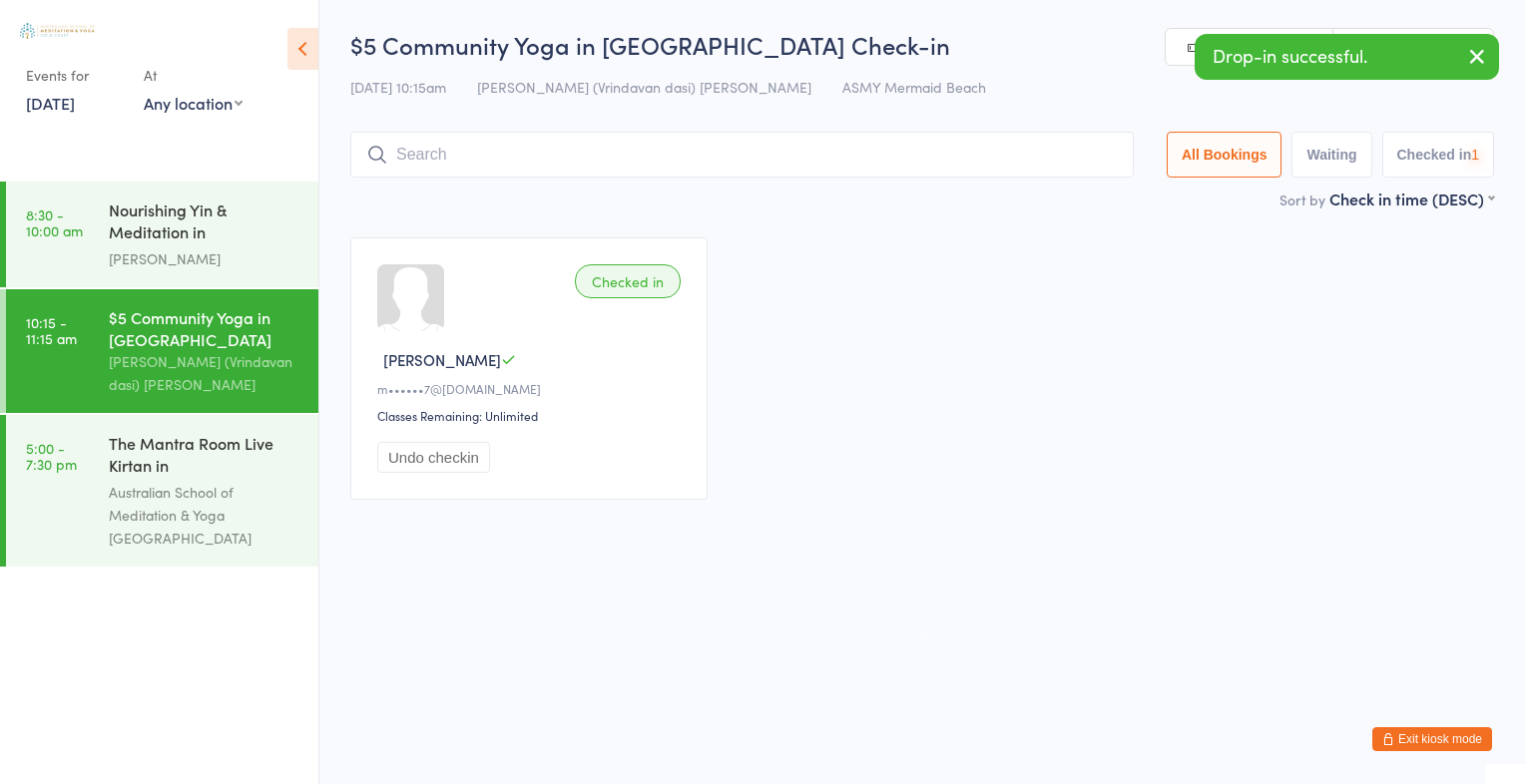 click on "Checked in [PERSON_NAME]  m••••••7@[DOMAIN_NAME] Classes Remaining: Unlimited   Undo checkin" at bounding box center (922, 368) 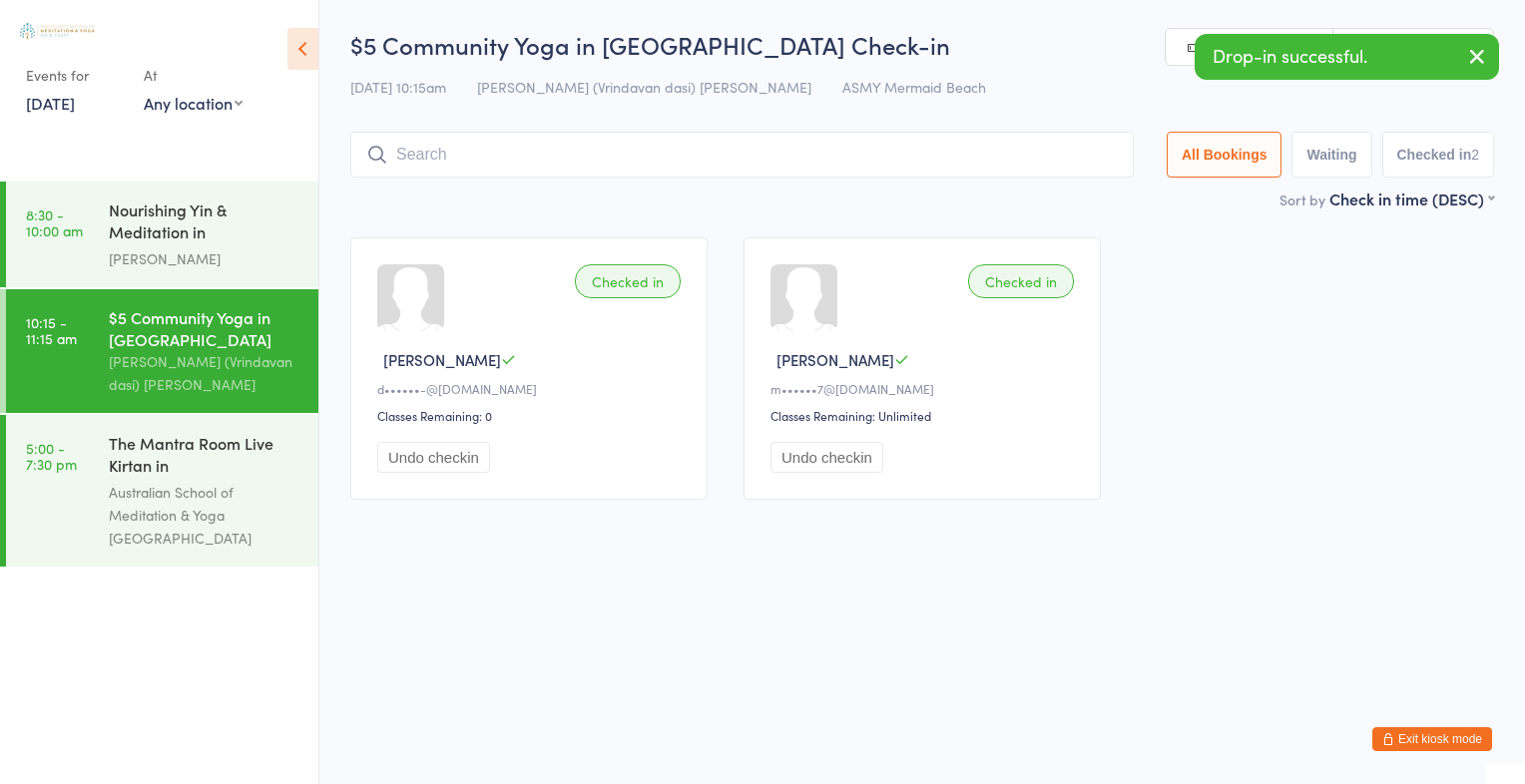 click at bounding box center [742, 155] 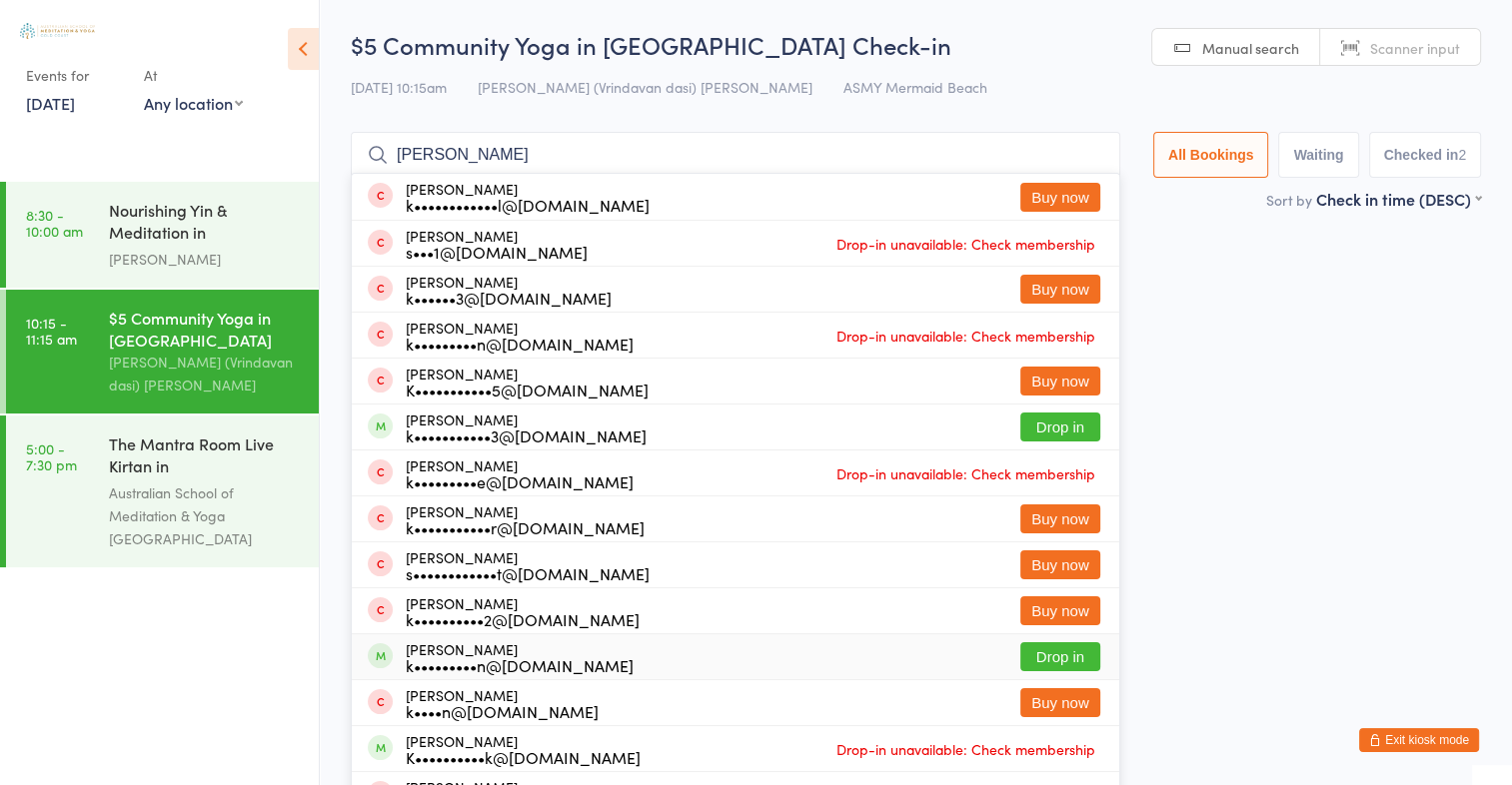 type on "[PERSON_NAME]" 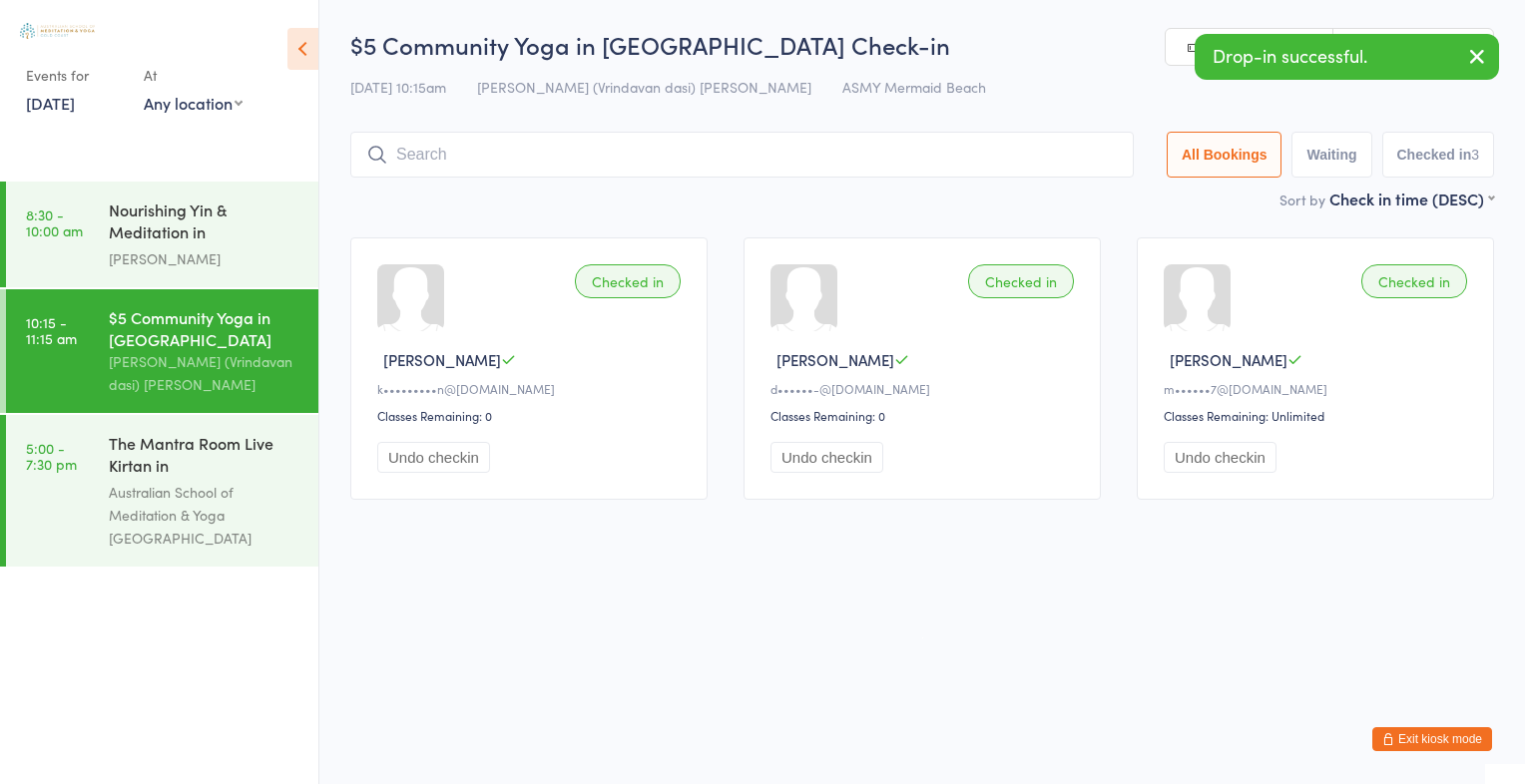 click on "You have now entered Kiosk Mode. Members will be able to check themselves in using the search field below. Click "Exit kiosk mode" below to exit Kiosk Mode at any time. Drop-in successful. Events for [DATE] [DATE]
[DATE]
Sun Mon Tue Wed Thu Fri Sat
27
29
30
01
02
03
04
05
28
06
07
08
09
10
11
12
29
13
14
15
16
17
18
19
30
20
21
22
23
24
25" at bounding box center (762, 392) 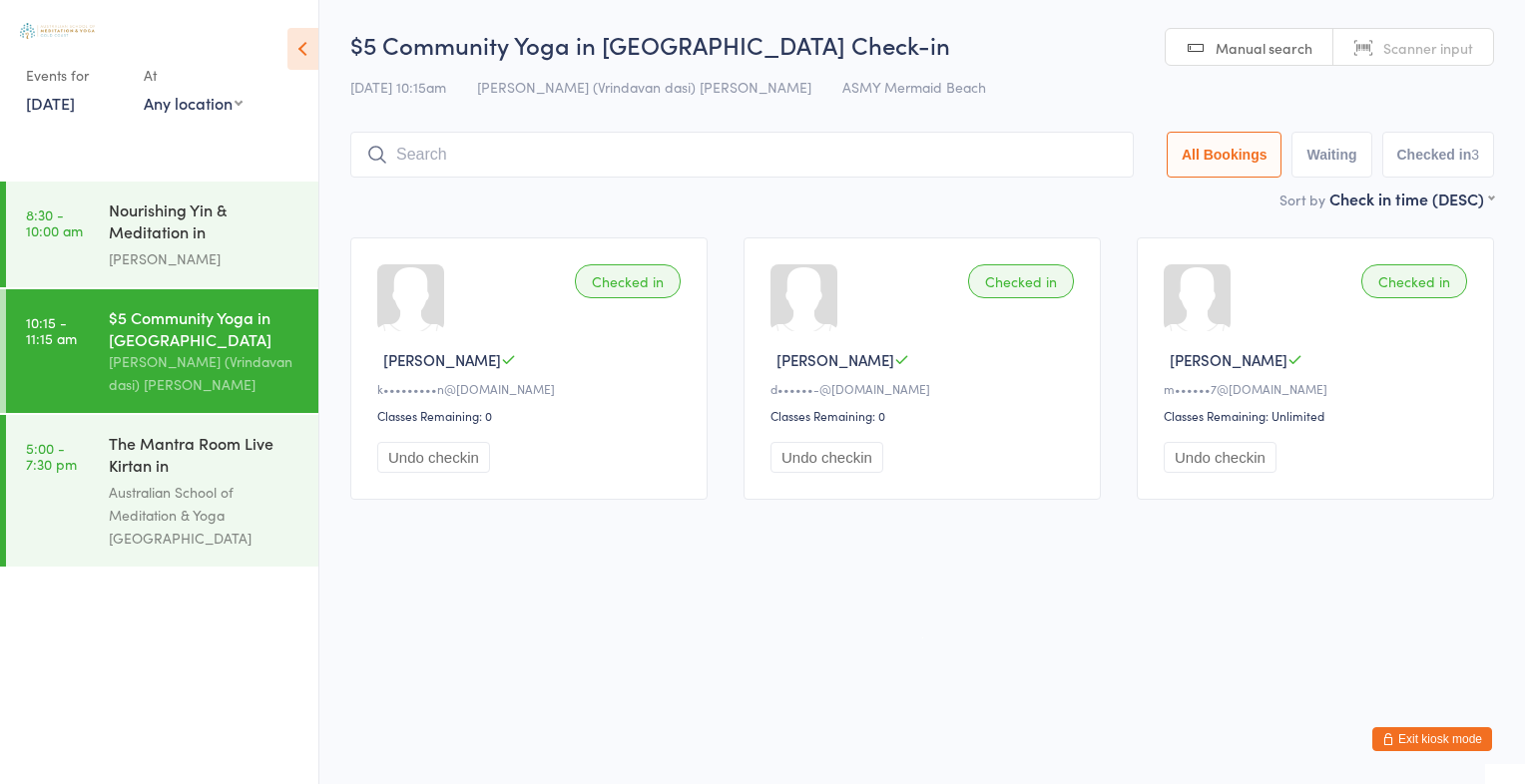 click at bounding box center [742, 155] 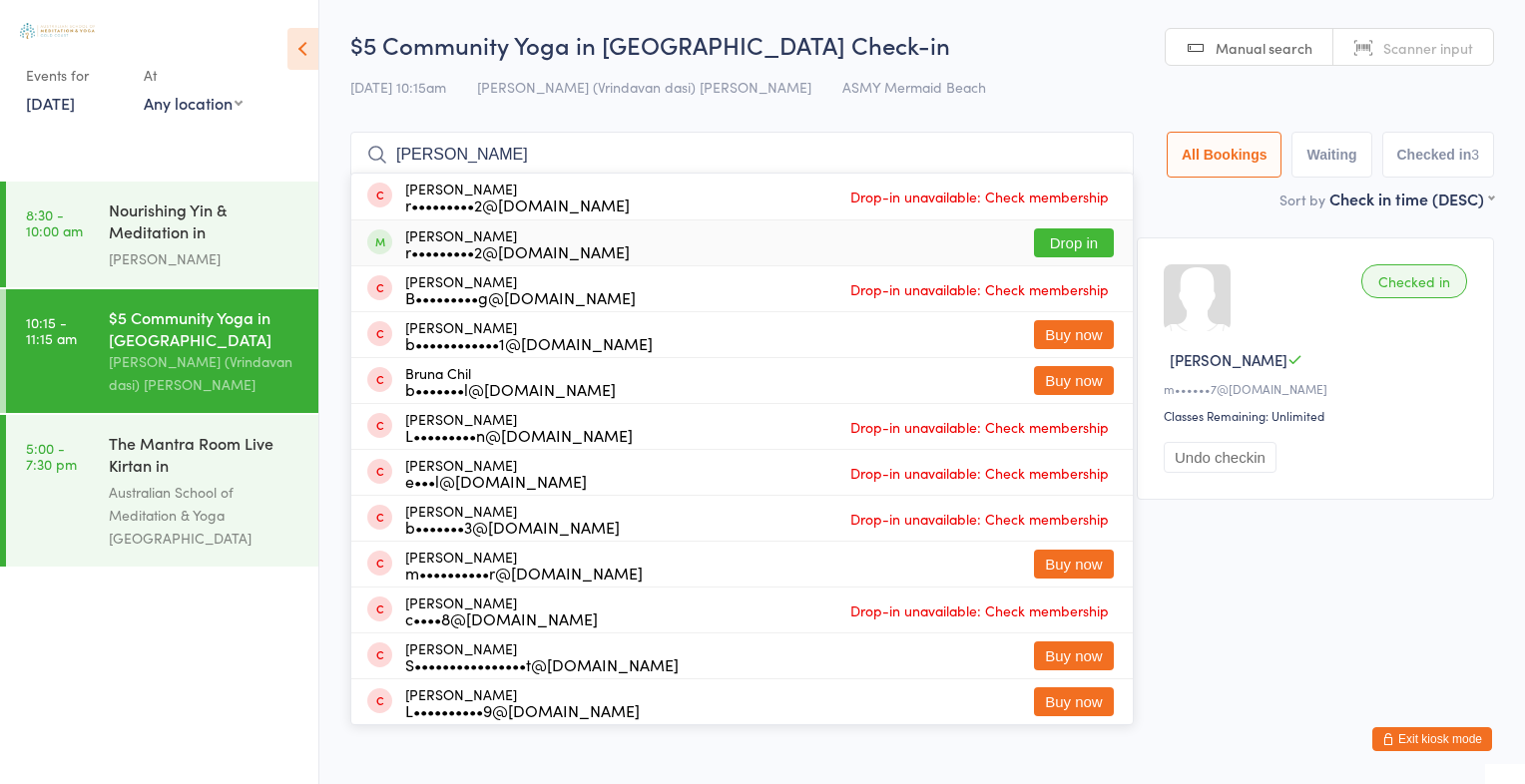 type on "[PERSON_NAME]" 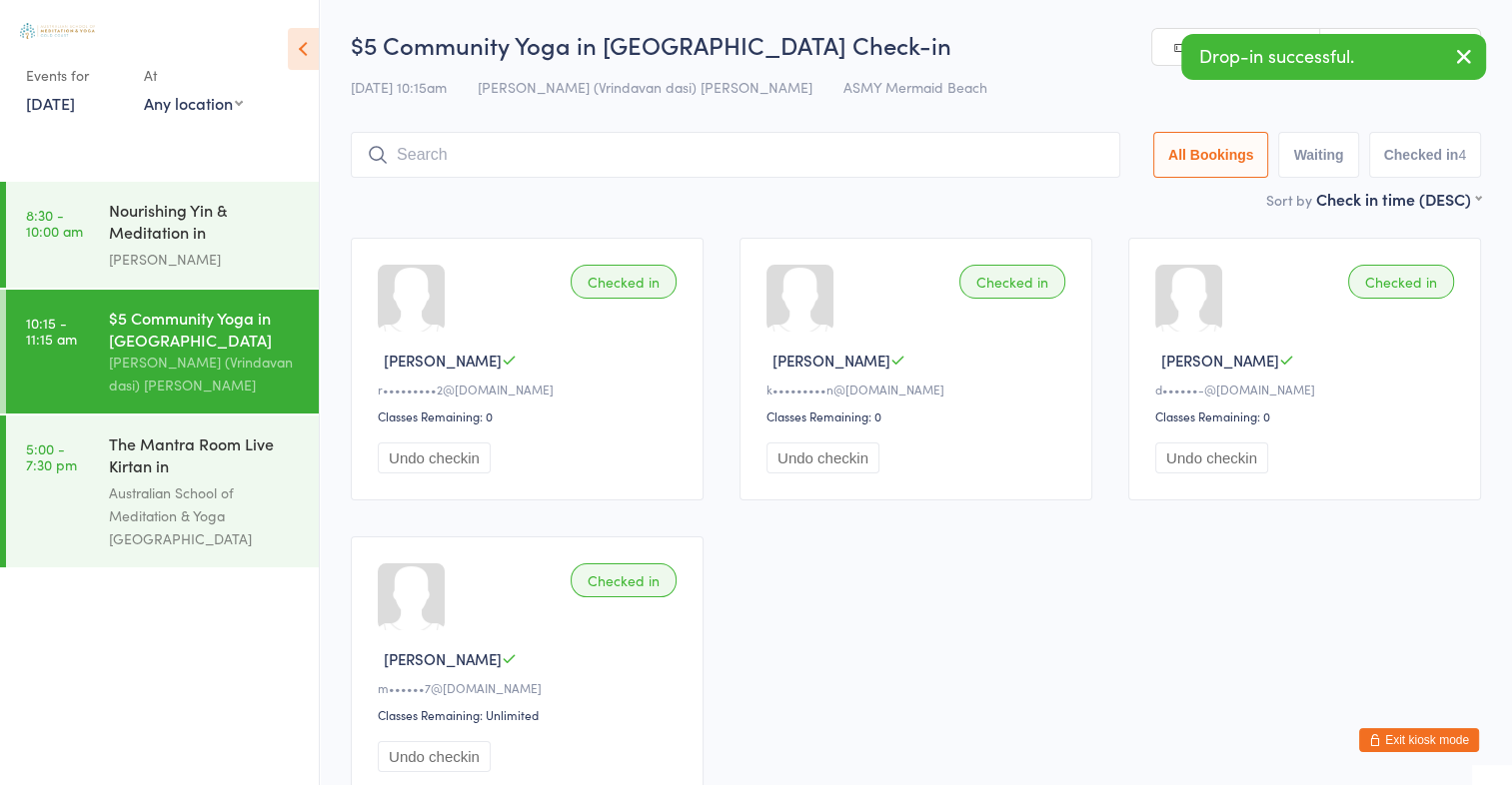 click on "[PERSON_NAME] (Vrindavan dasi) [PERSON_NAME]" at bounding box center [645, 87] 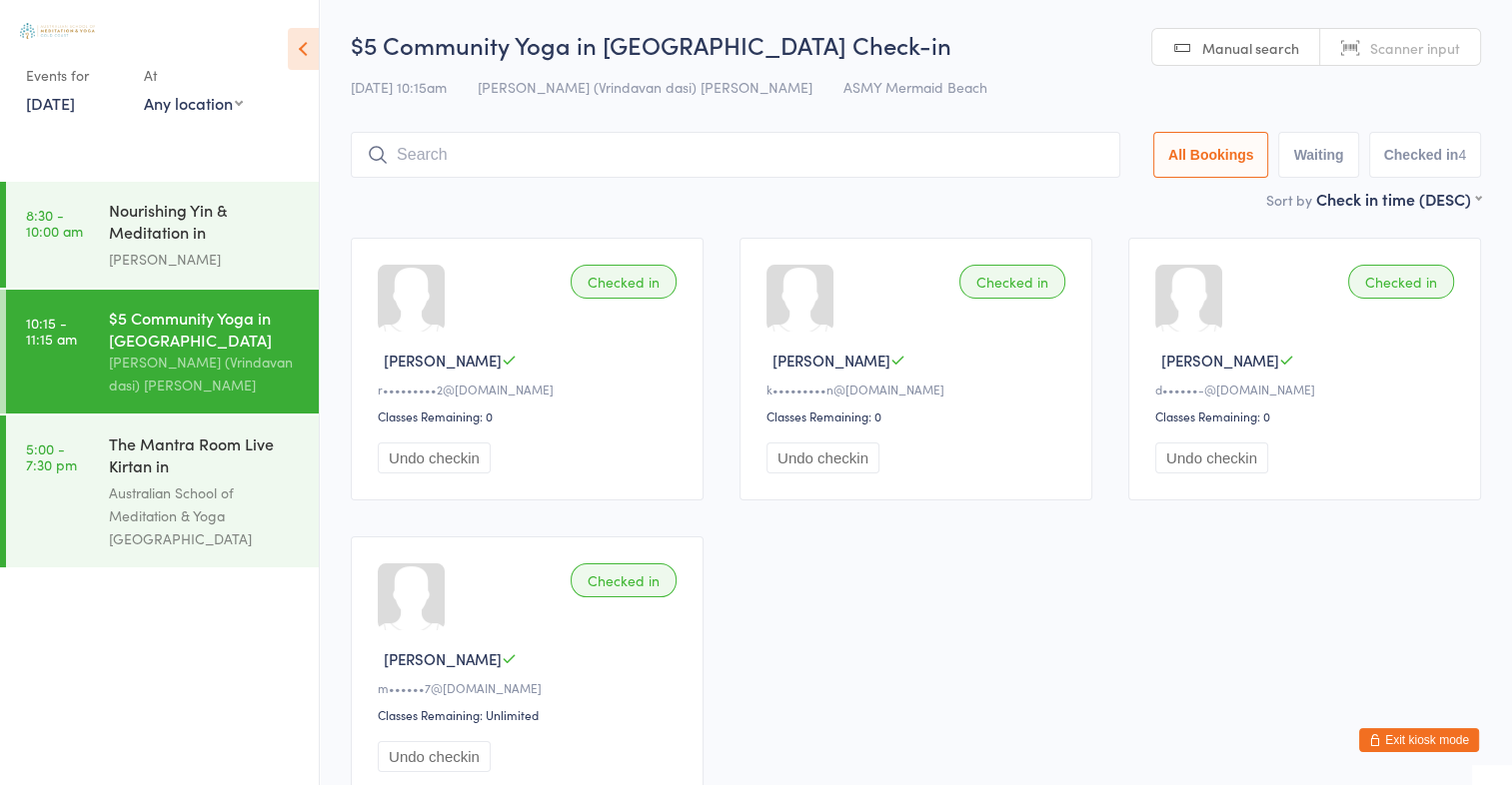click at bounding box center (736, 155) 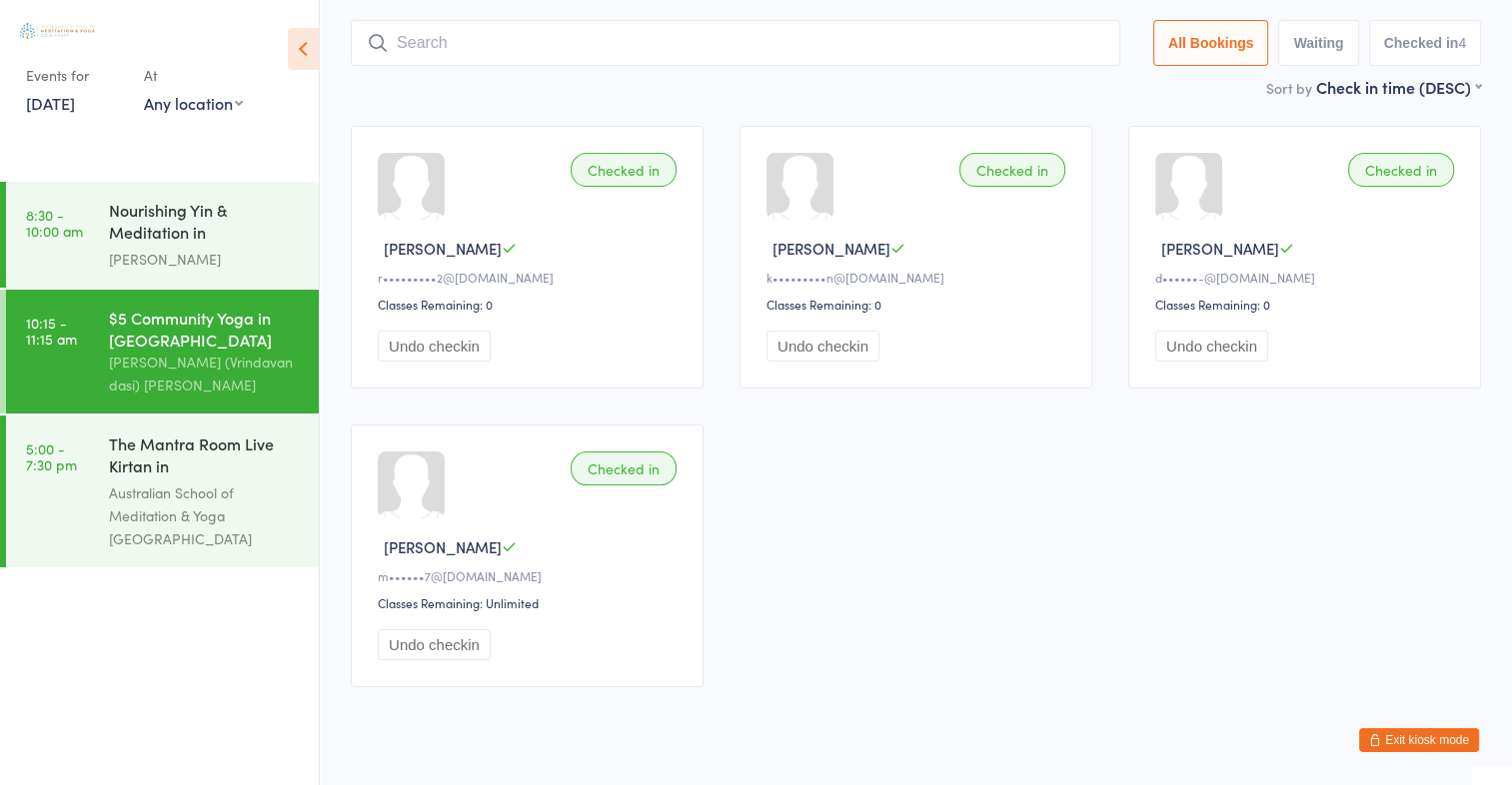 scroll, scrollTop: 132, scrollLeft: 0, axis: vertical 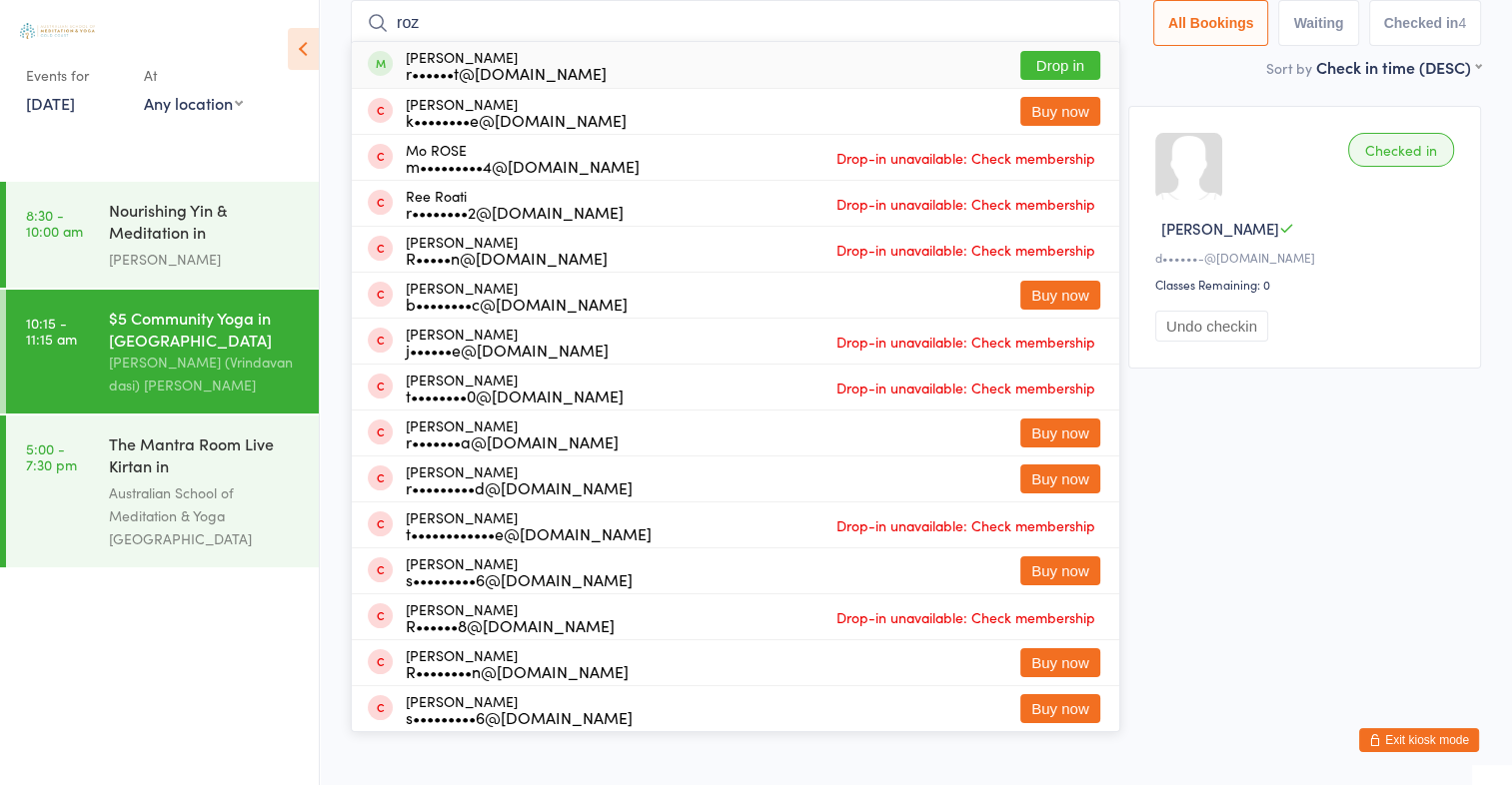 type on "roz" 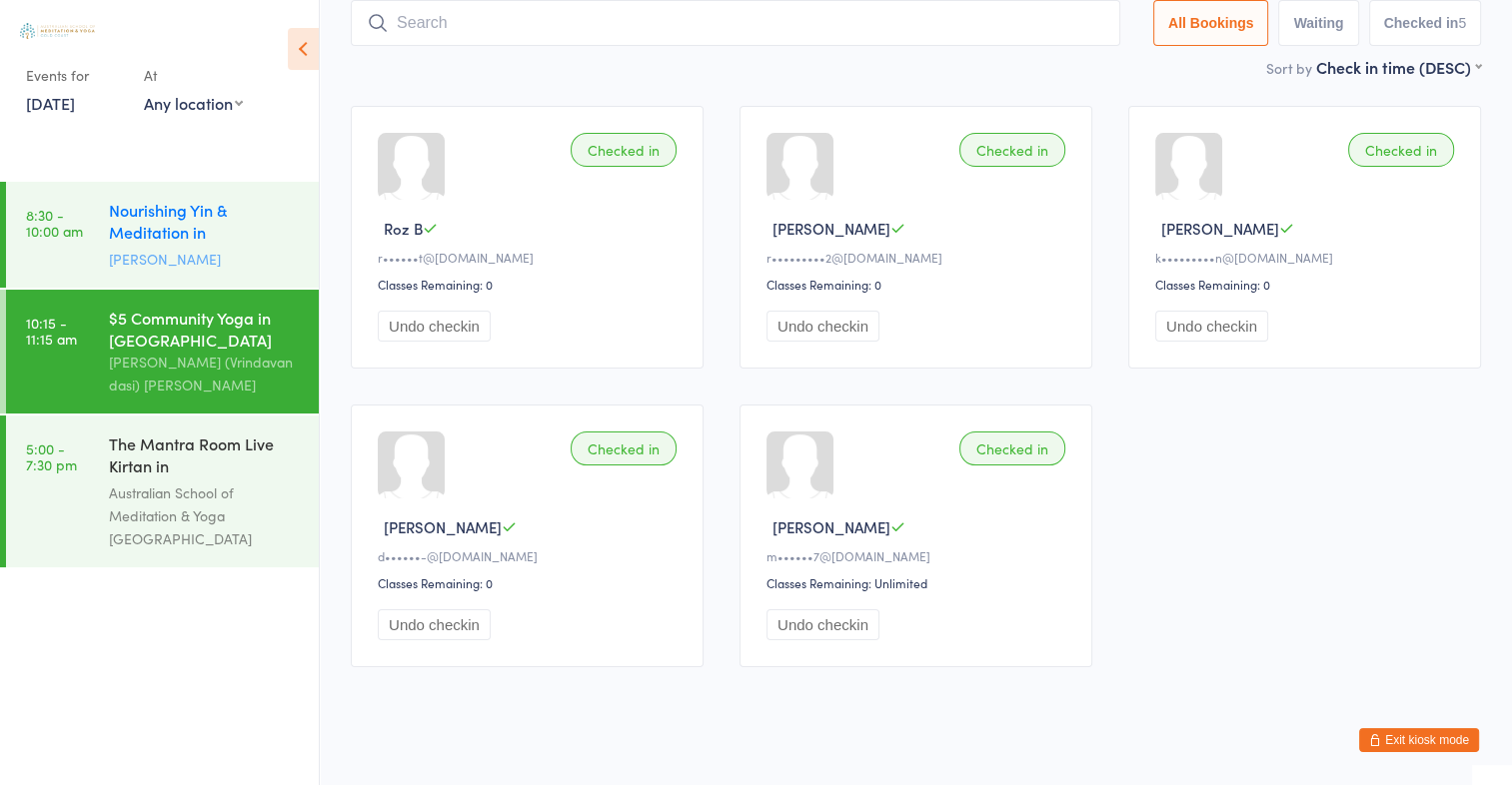 click on "Nourishing Yin & Meditation in [GEOGRAPHIC_DATA]" at bounding box center (205, 223) 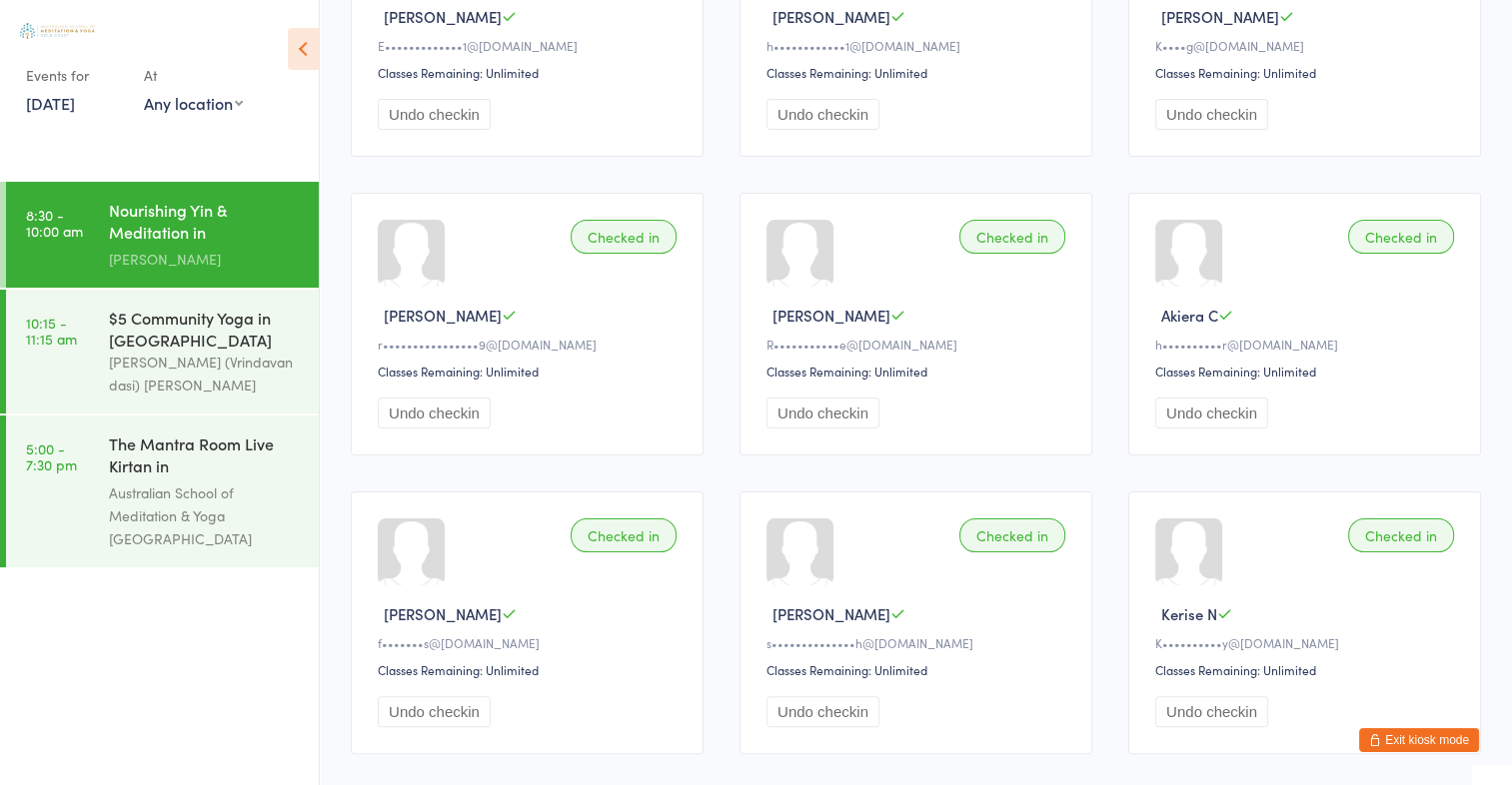 scroll, scrollTop: 0, scrollLeft: 0, axis: both 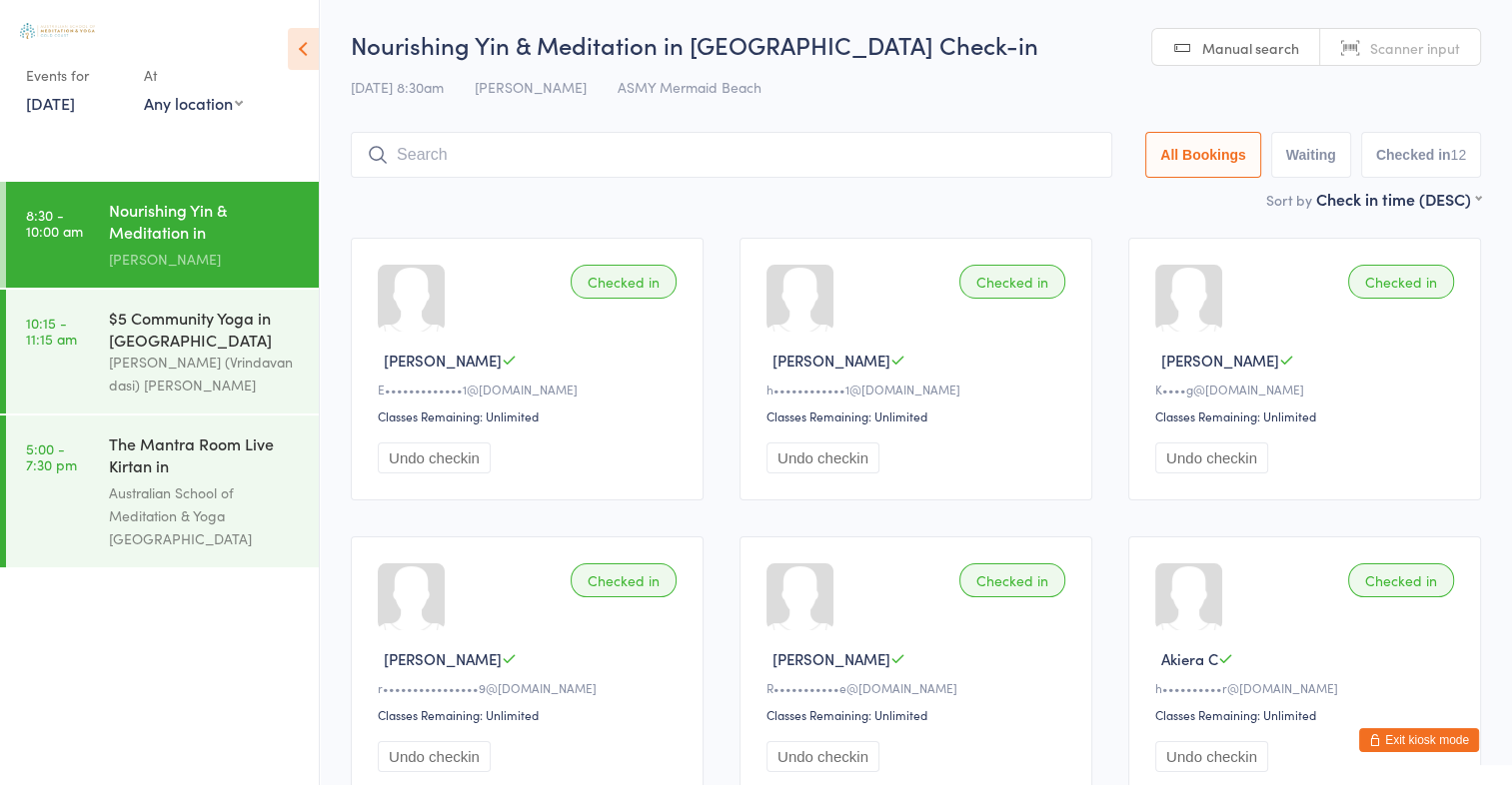 click at bounding box center [732, 155] 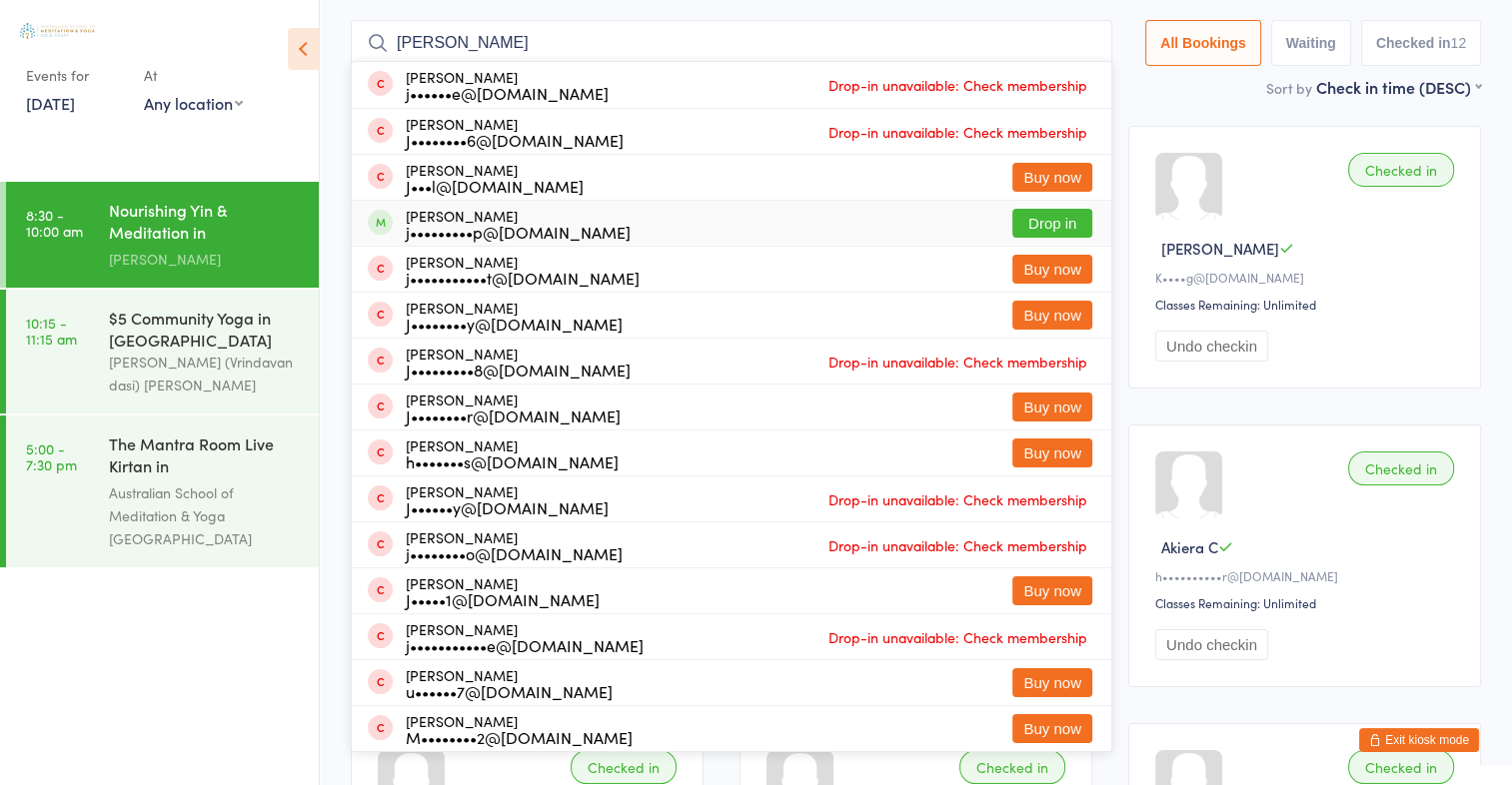 type on "[PERSON_NAME]" 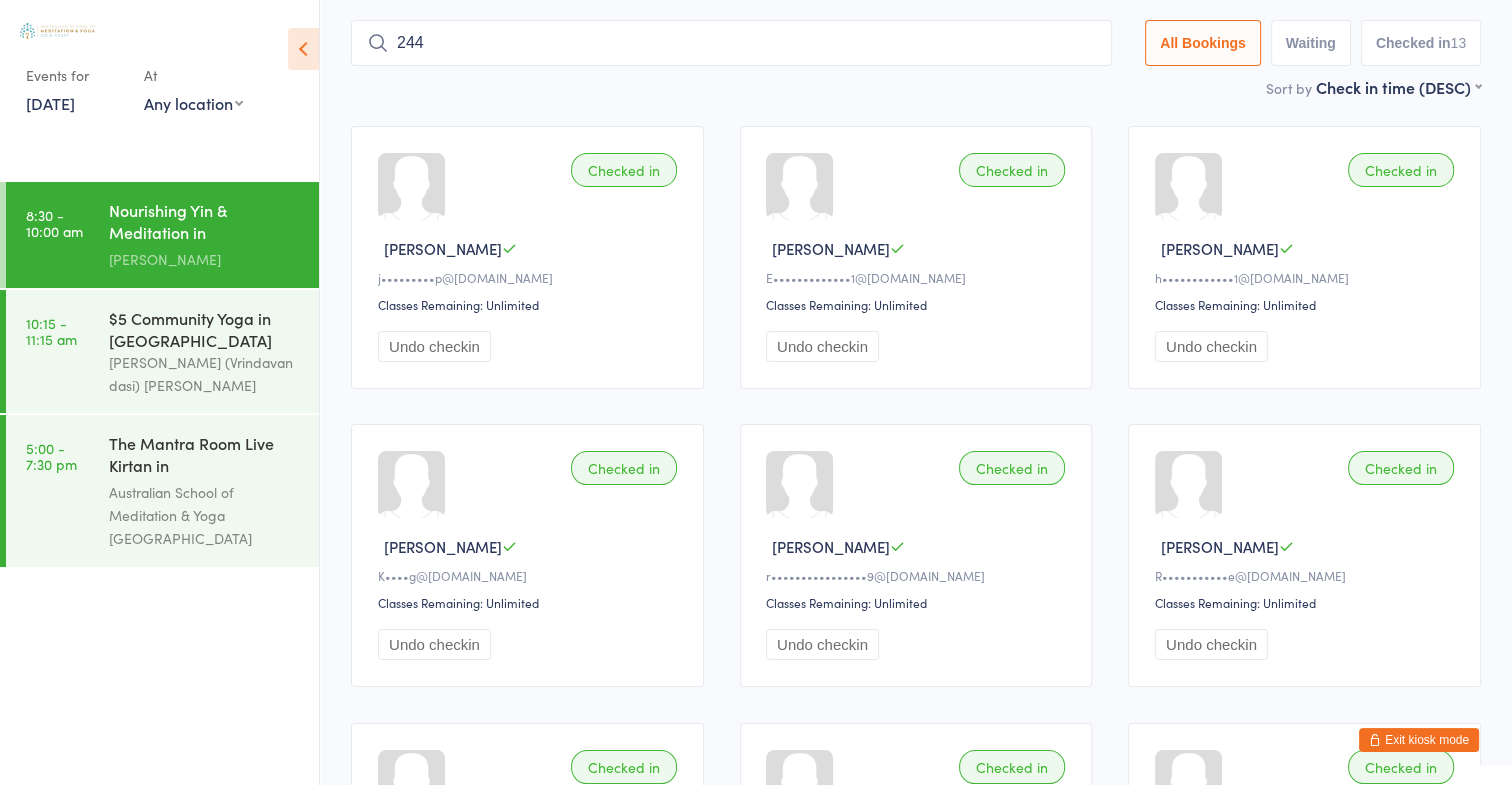 type on "2449" 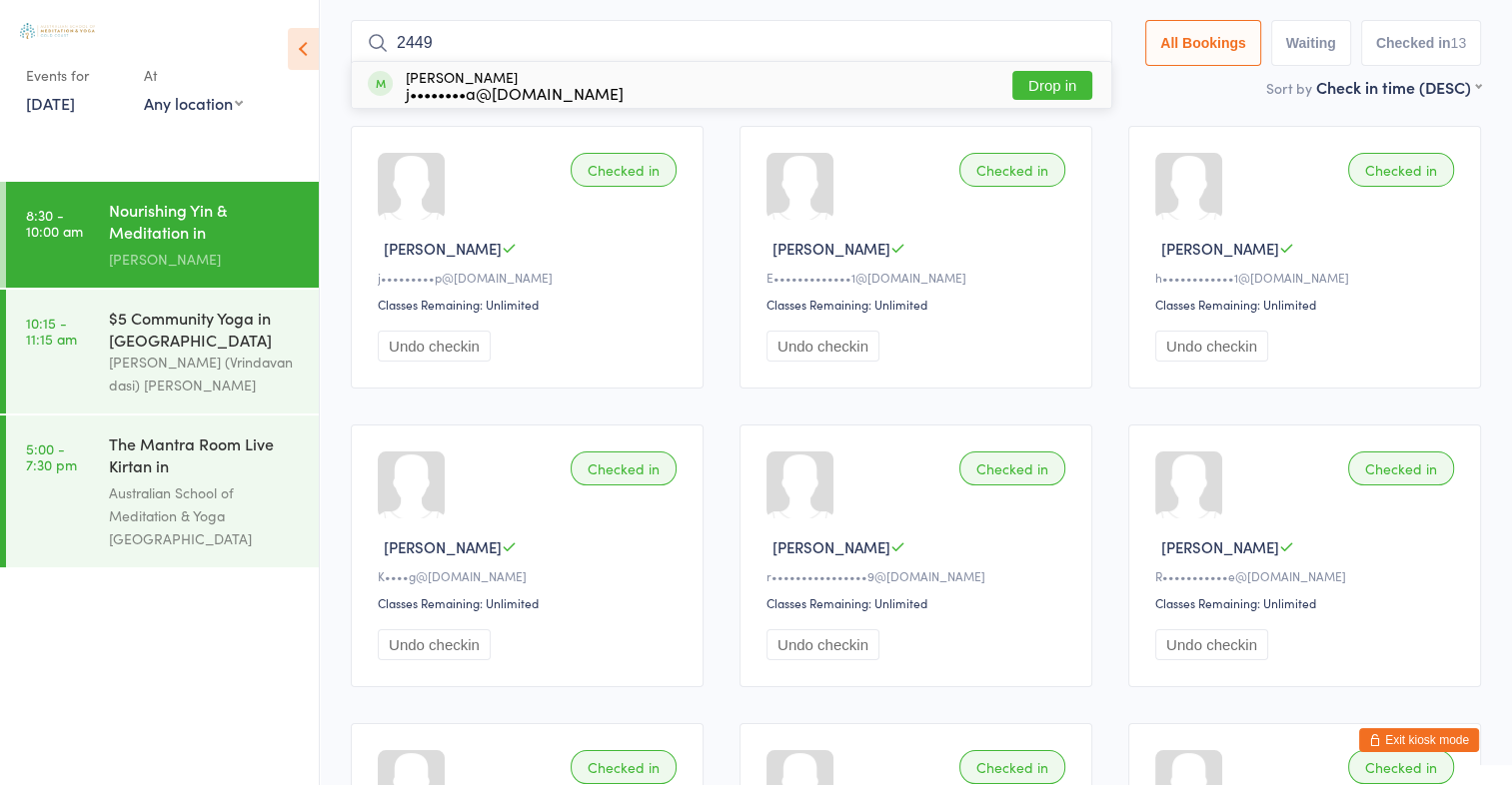 click on "2449" at bounding box center (732, 43) 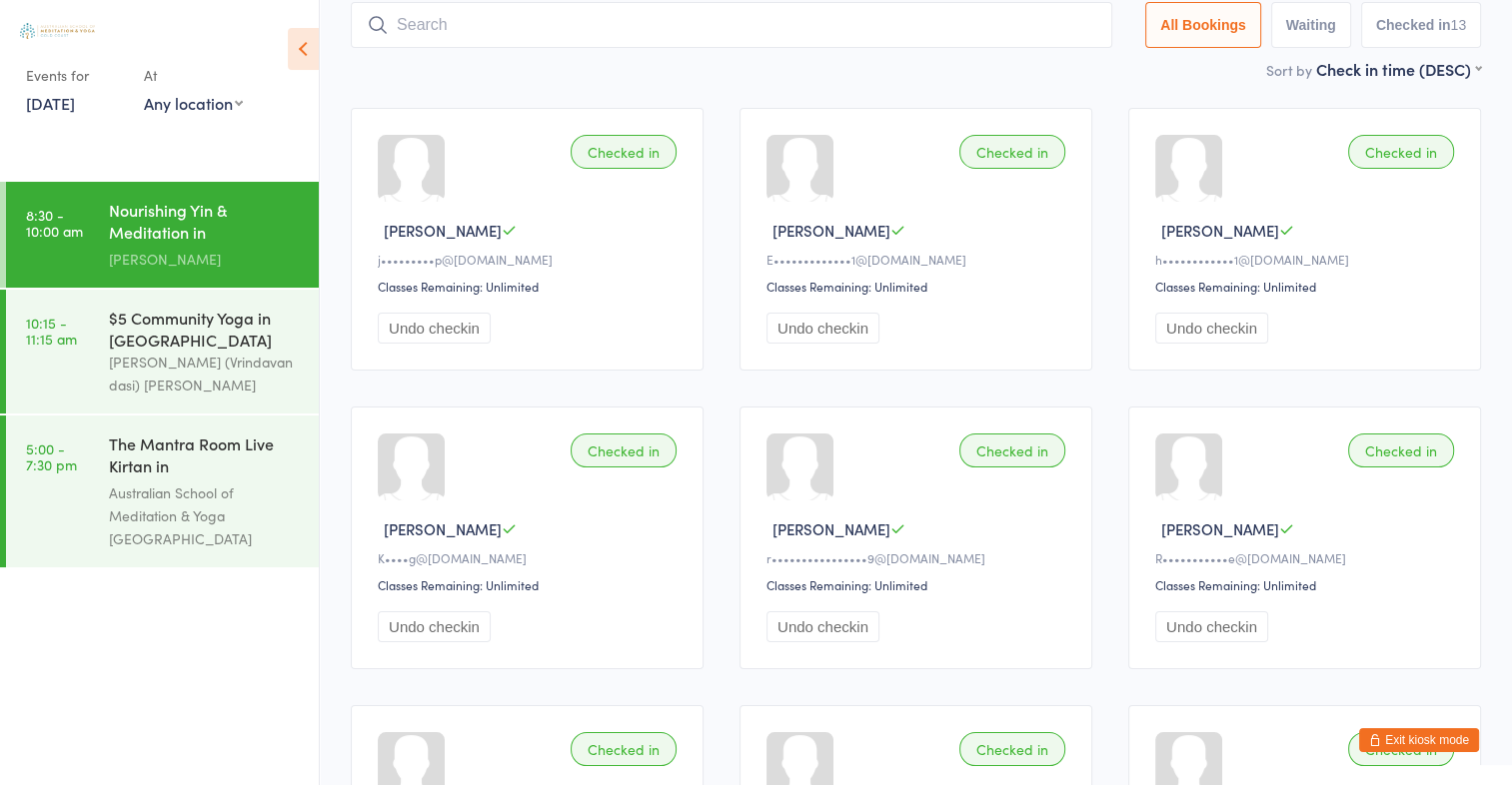 scroll, scrollTop: 132, scrollLeft: 0, axis: vertical 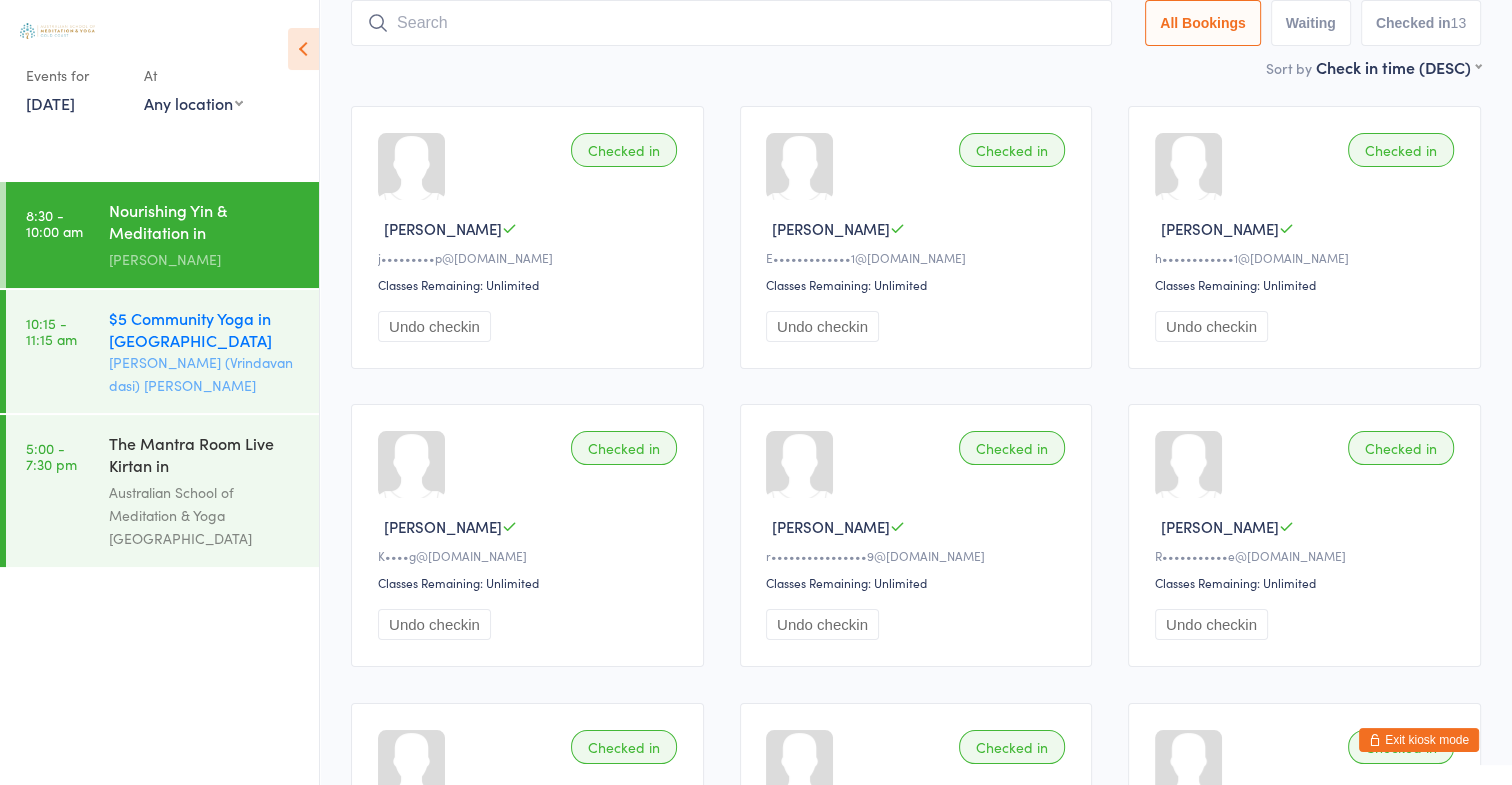 type 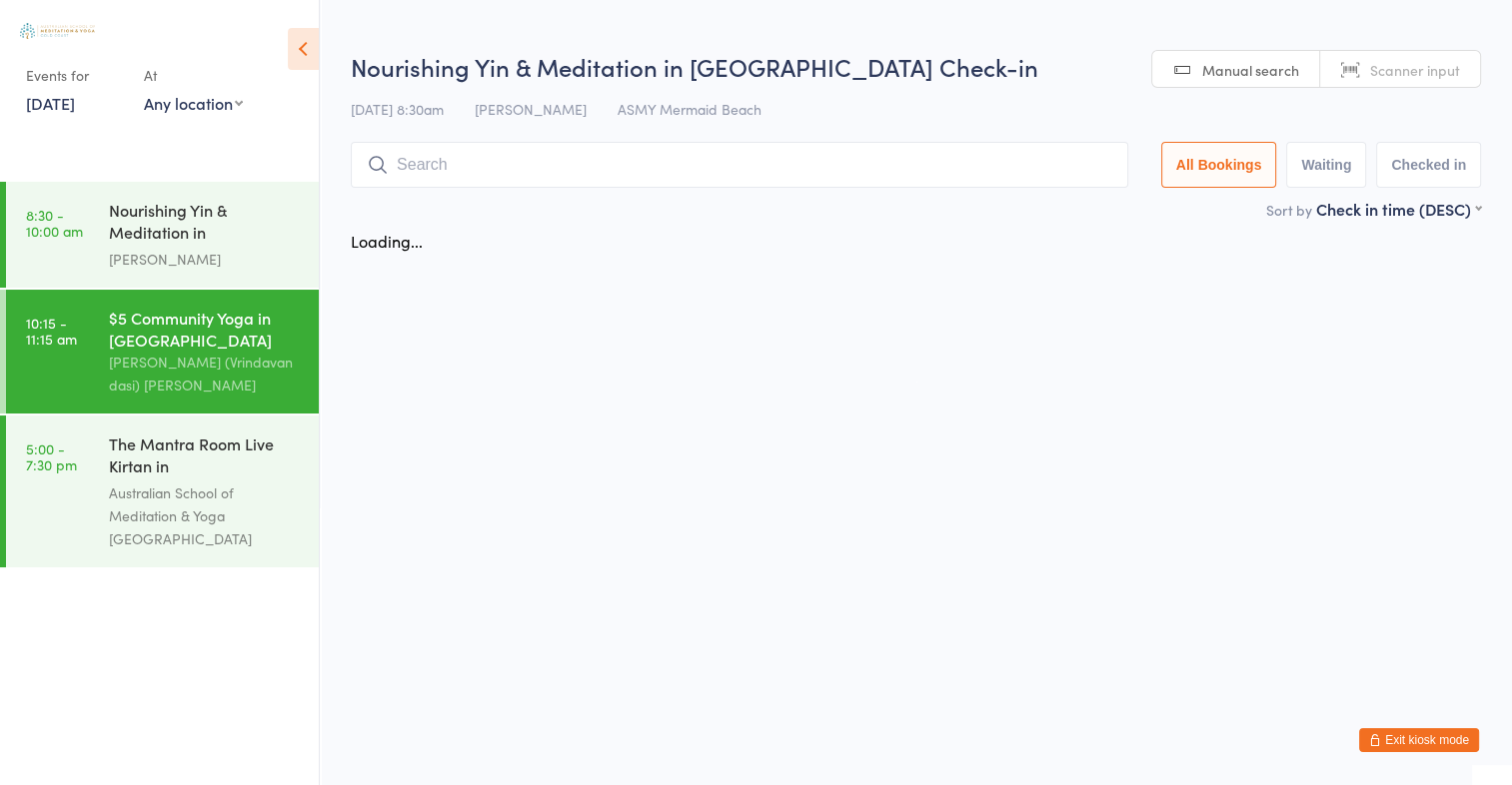 scroll, scrollTop: 0, scrollLeft: 0, axis: both 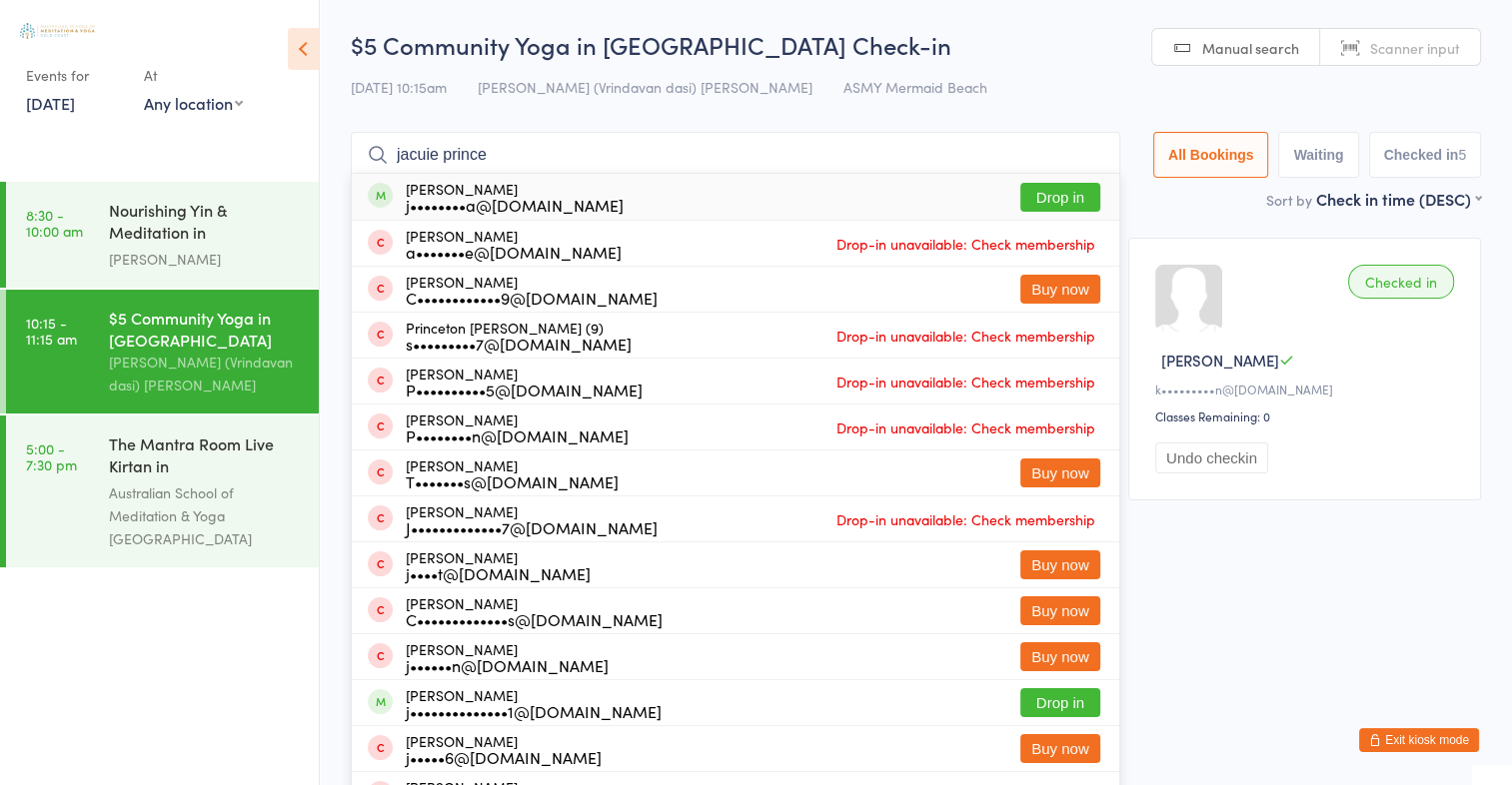 type on "jacuie prince" 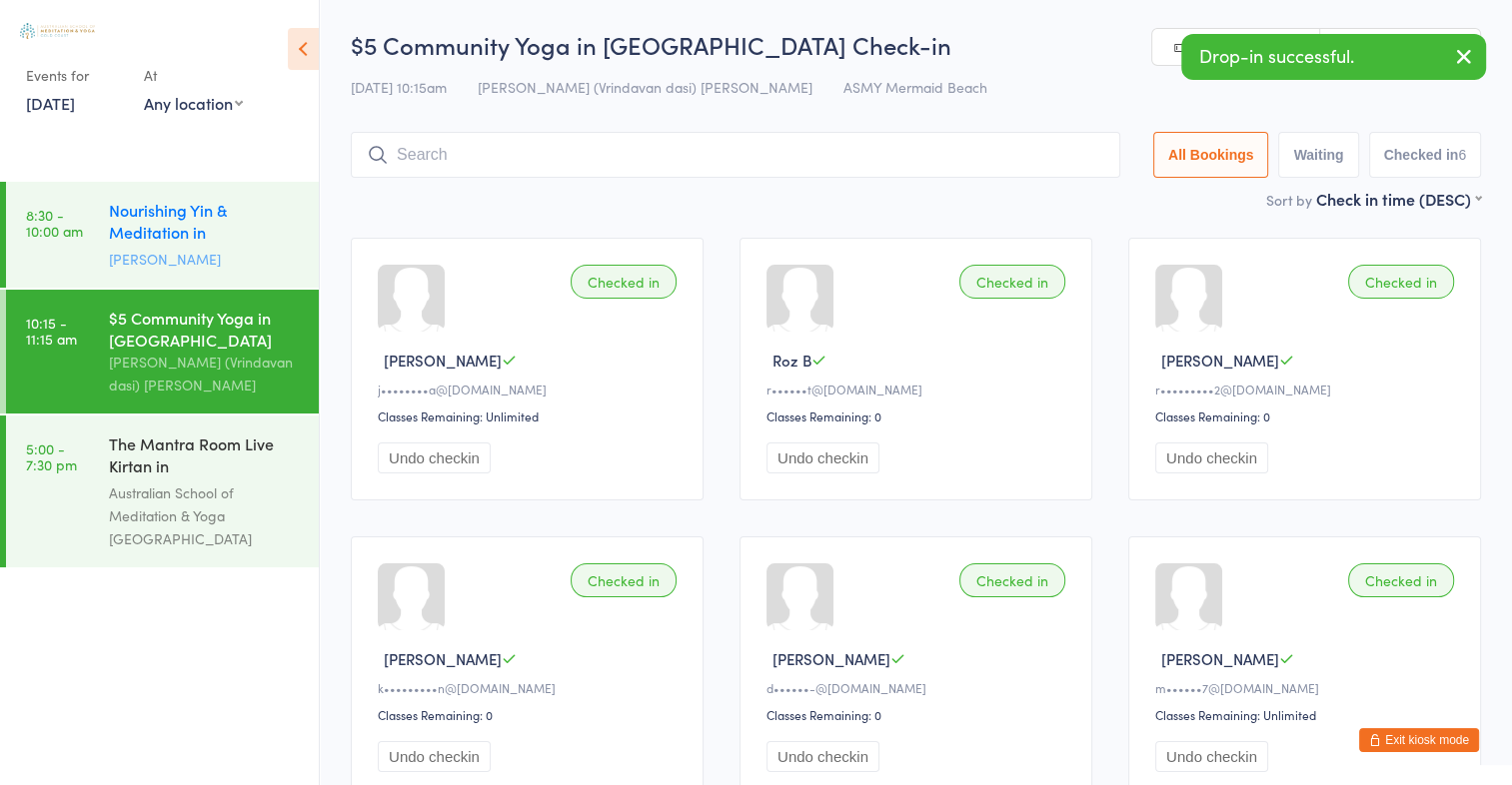 click on "Nourishing Yin & Meditation in [GEOGRAPHIC_DATA]" at bounding box center (205, 223) 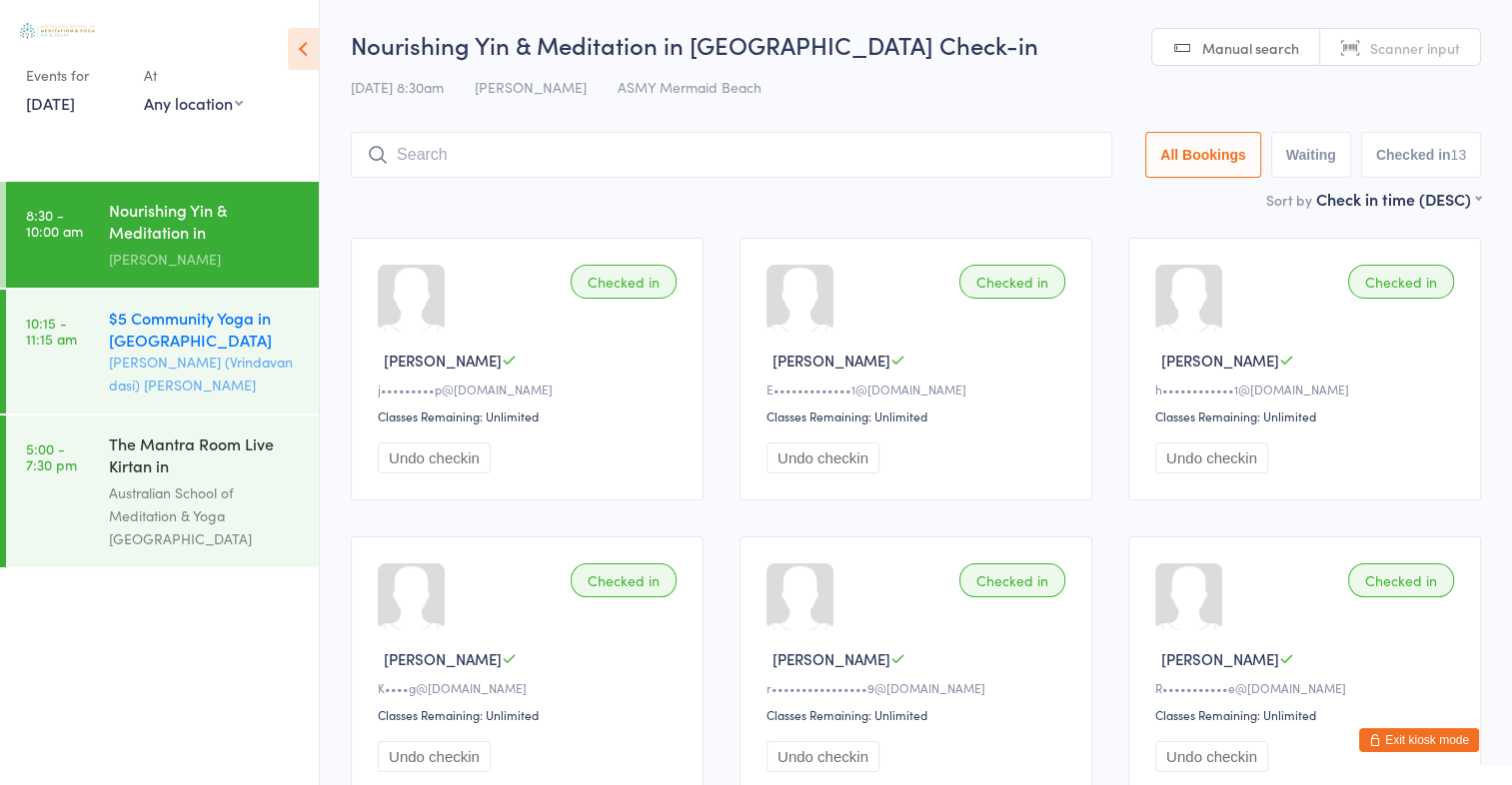 click on "$5 Community Yoga in [GEOGRAPHIC_DATA]" at bounding box center [205, 329] 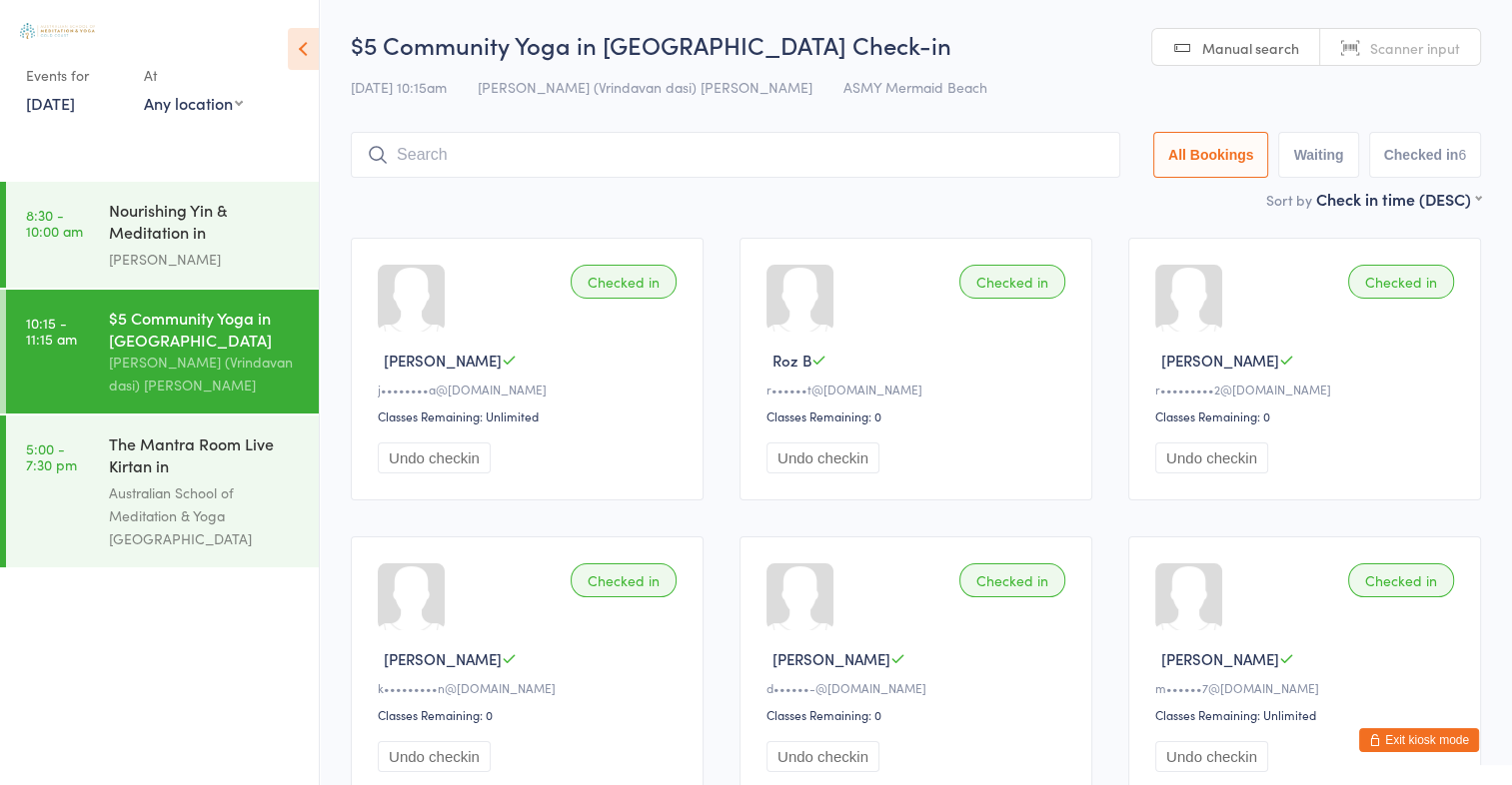 click on "Scanner input" at bounding box center (1415, 48) 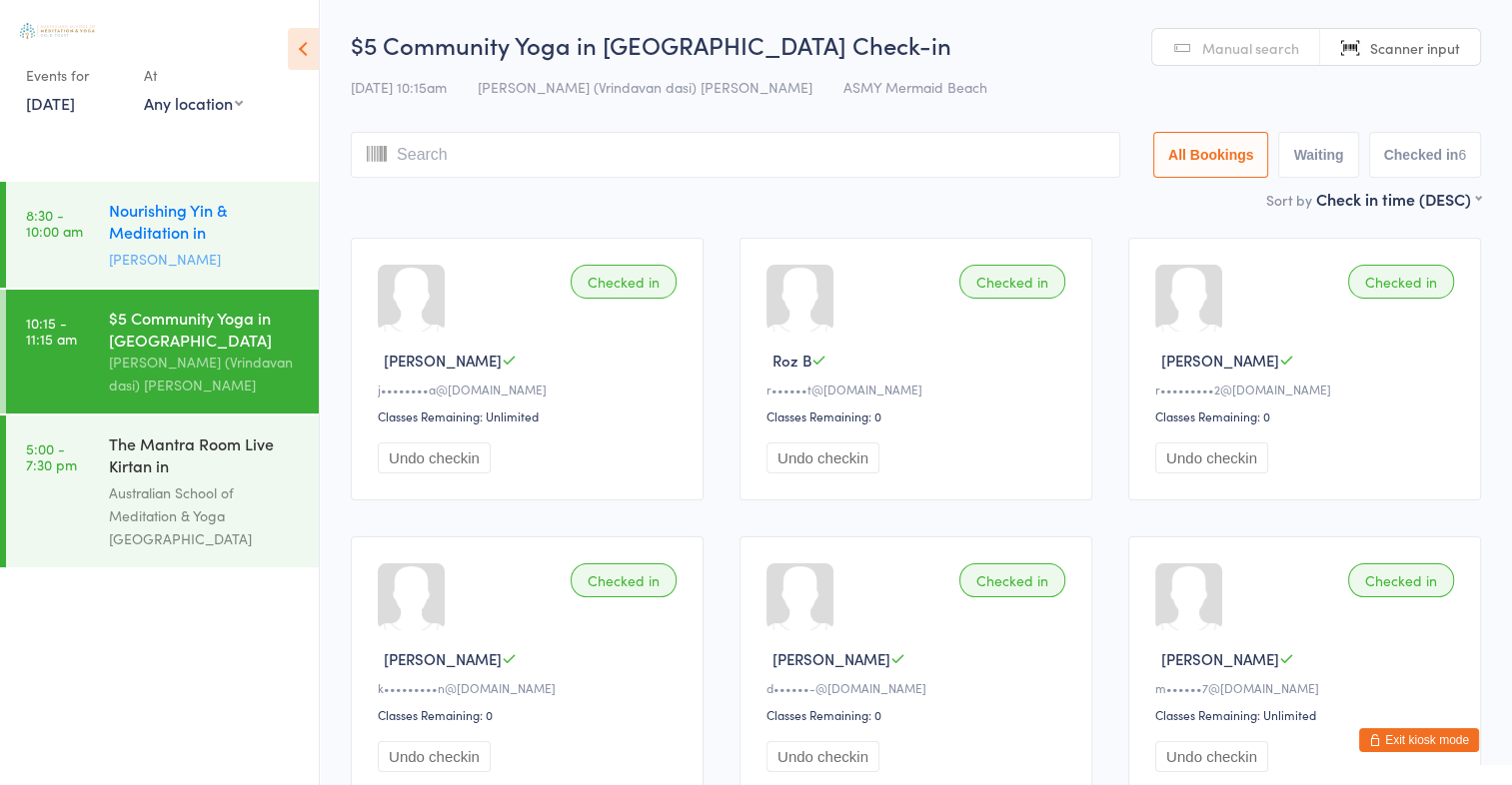 click on "Nourishing Yin & Meditation in [GEOGRAPHIC_DATA]" at bounding box center [205, 223] 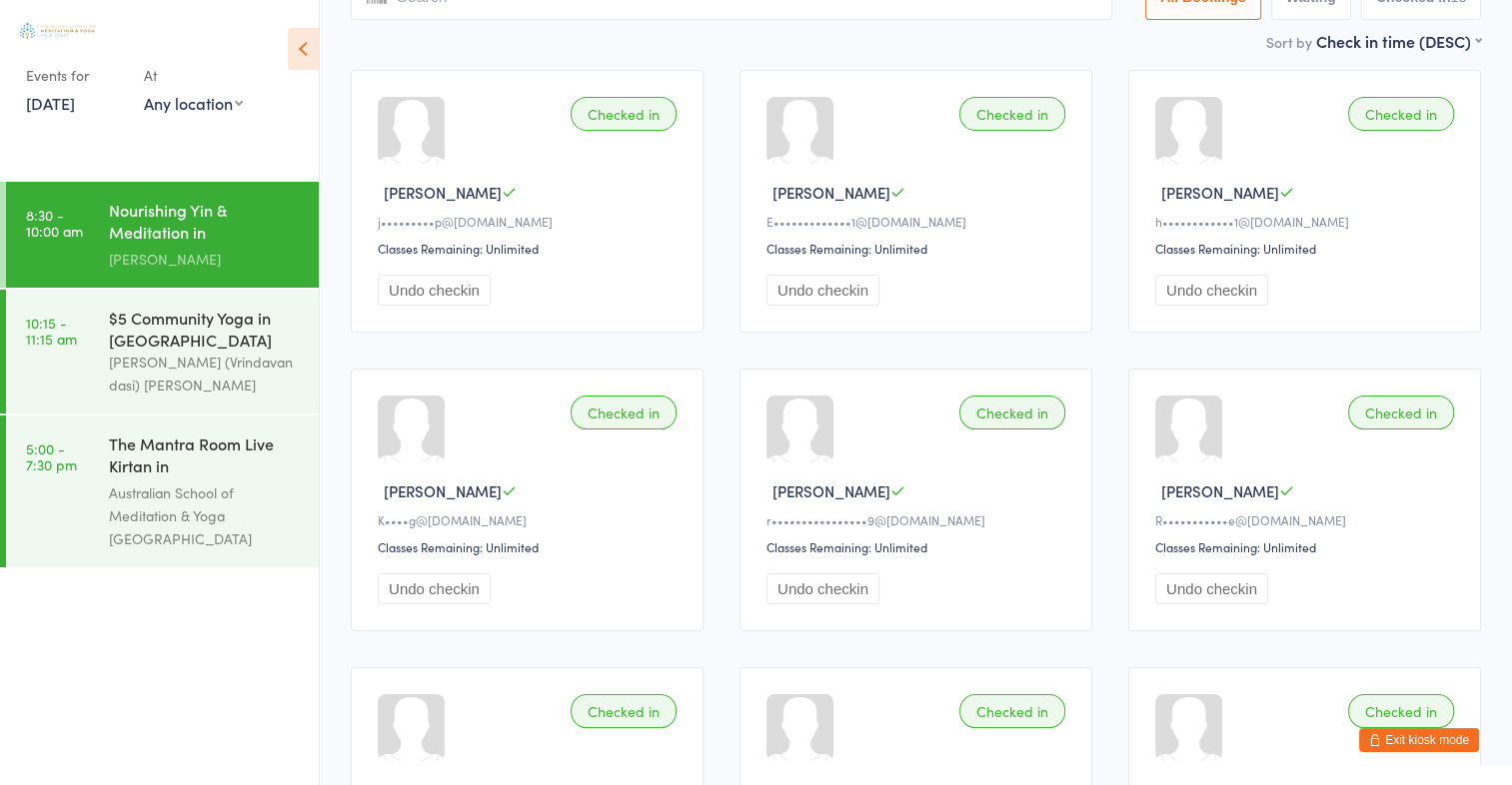 scroll, scrollTop: 0, scrollLeft: 0, axis: both 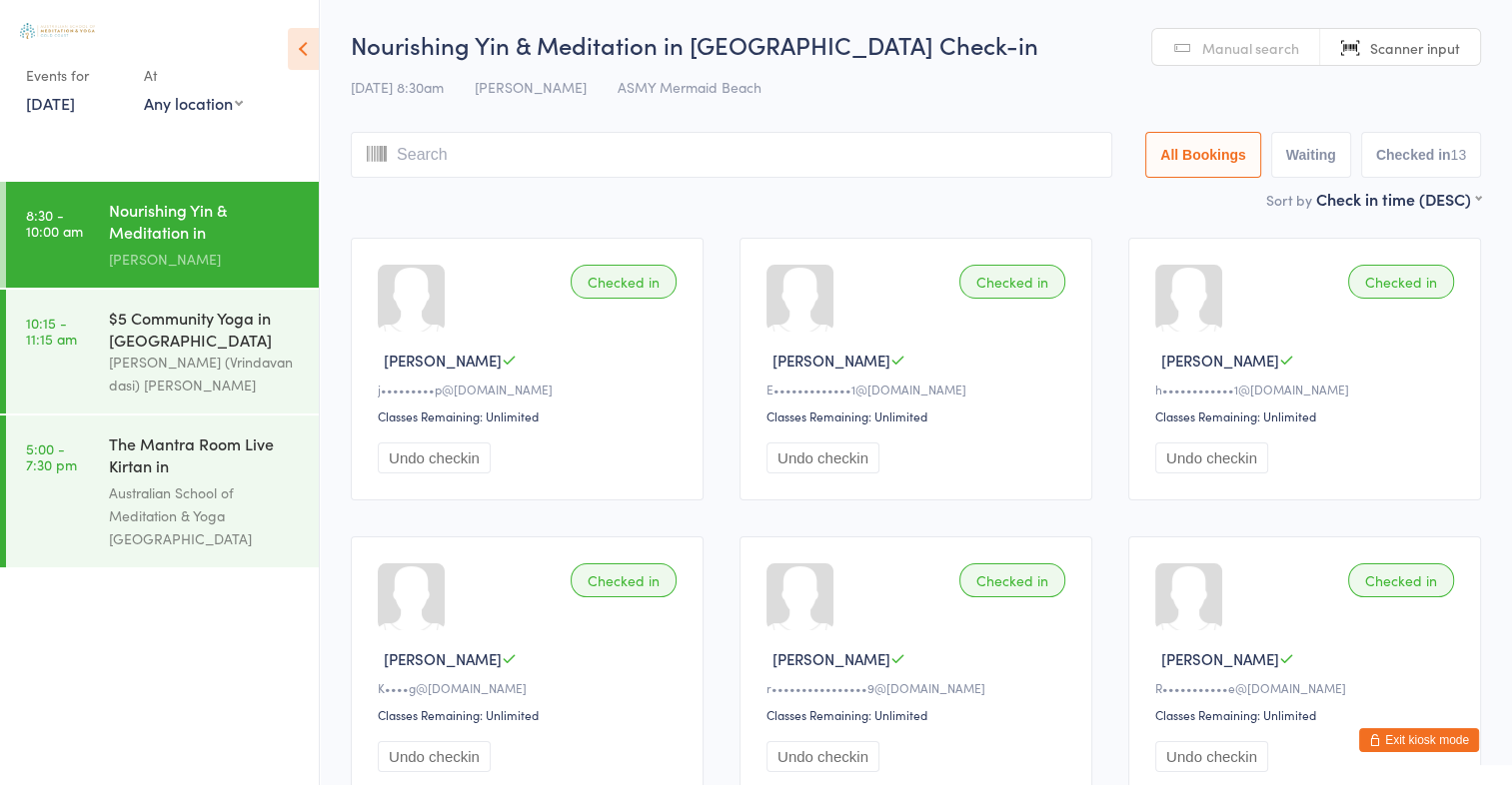 click on "Manual search" at bounding box center (1250, 48) 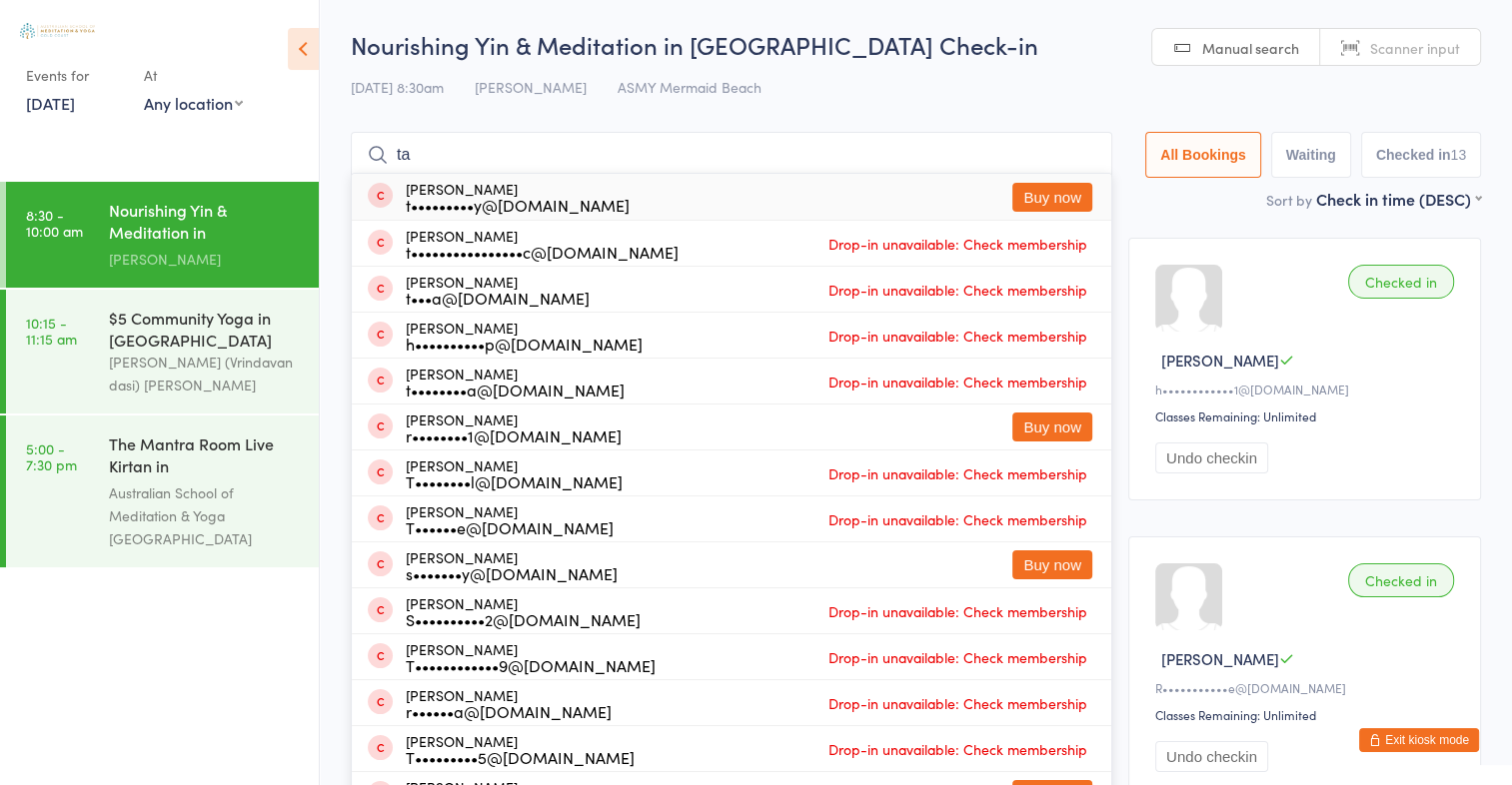 type on "t" 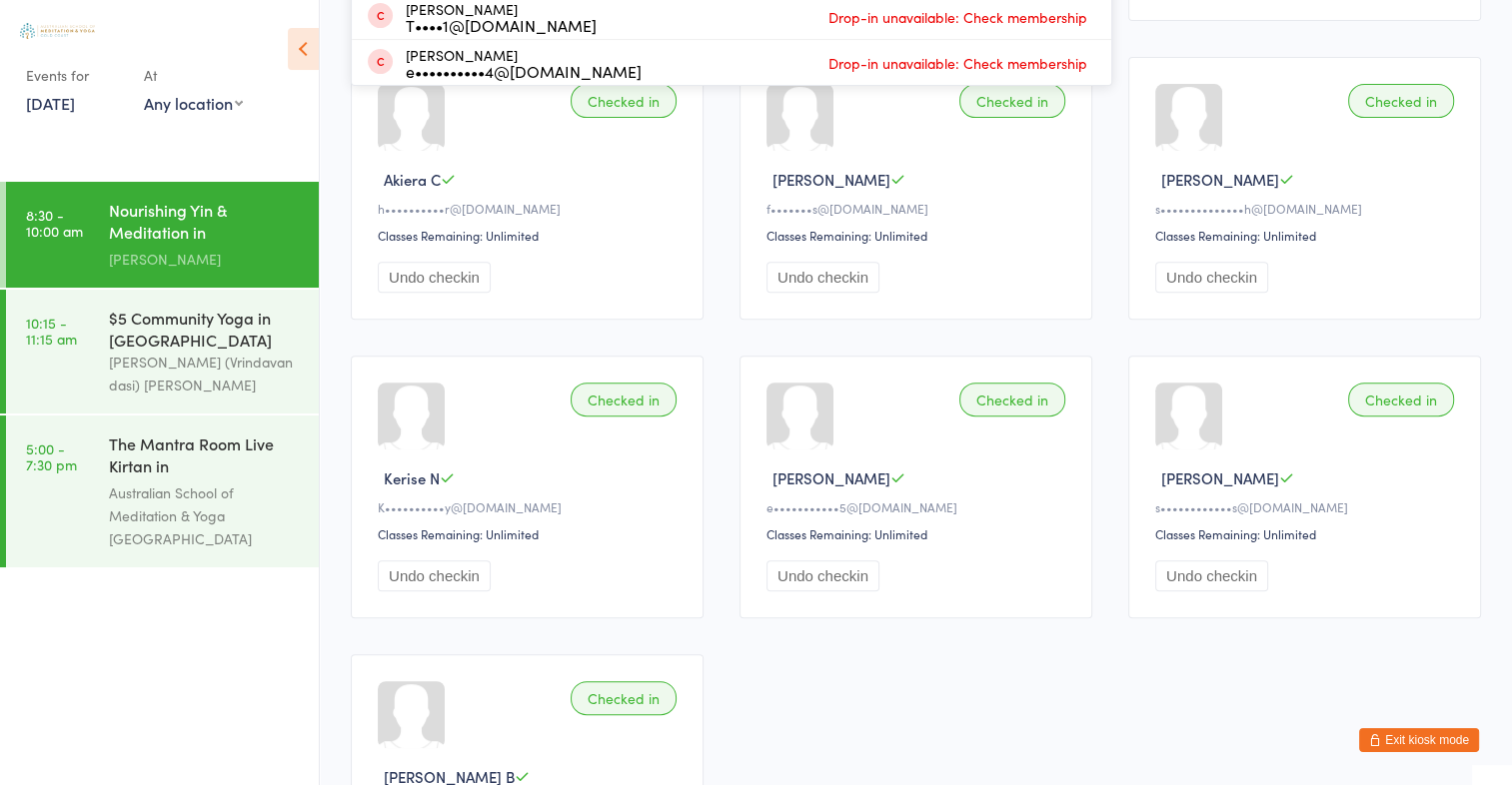 scroll, scrollTop: 0, scrollLeft: 0, axis: both 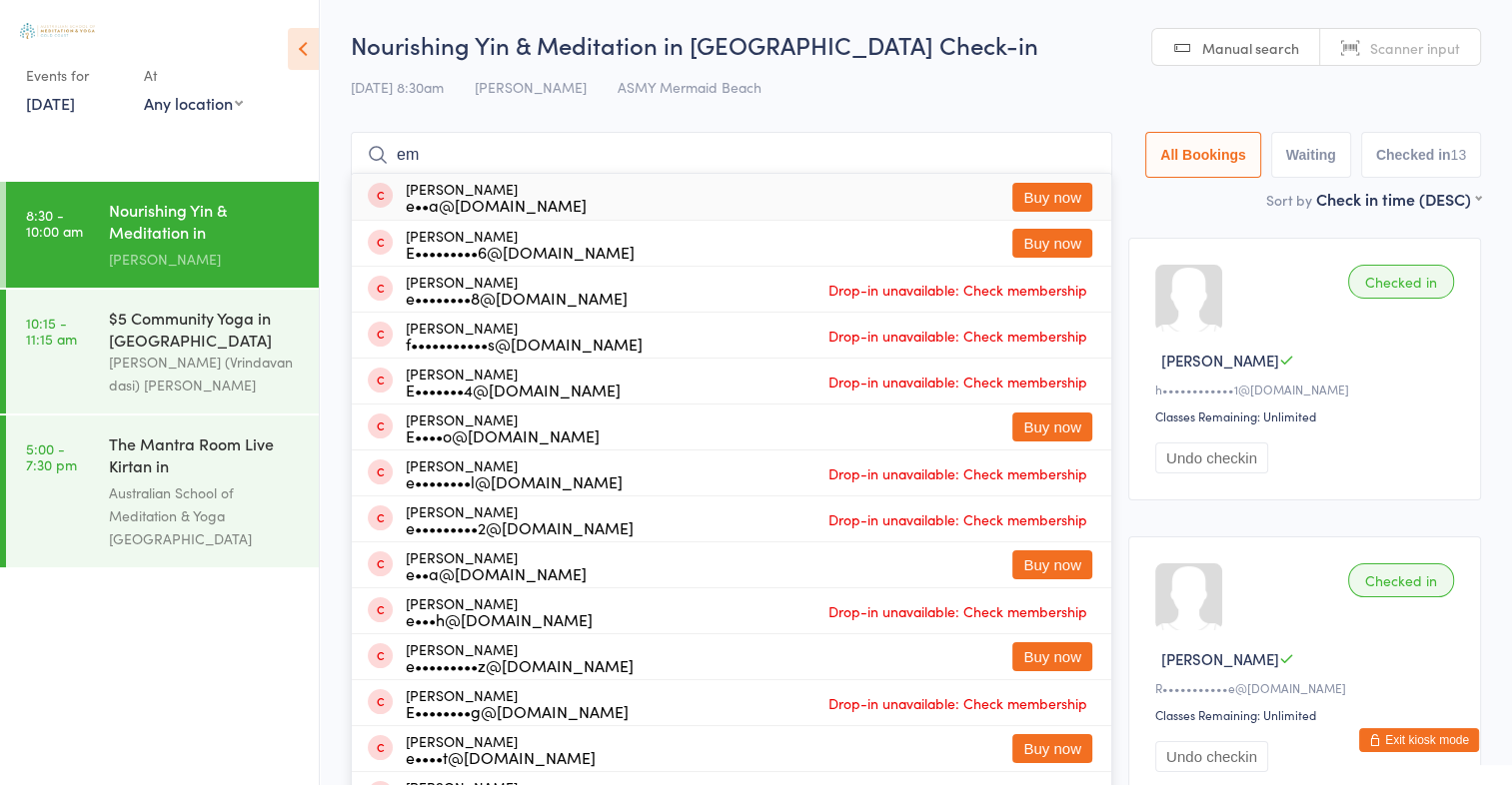 type on "e" 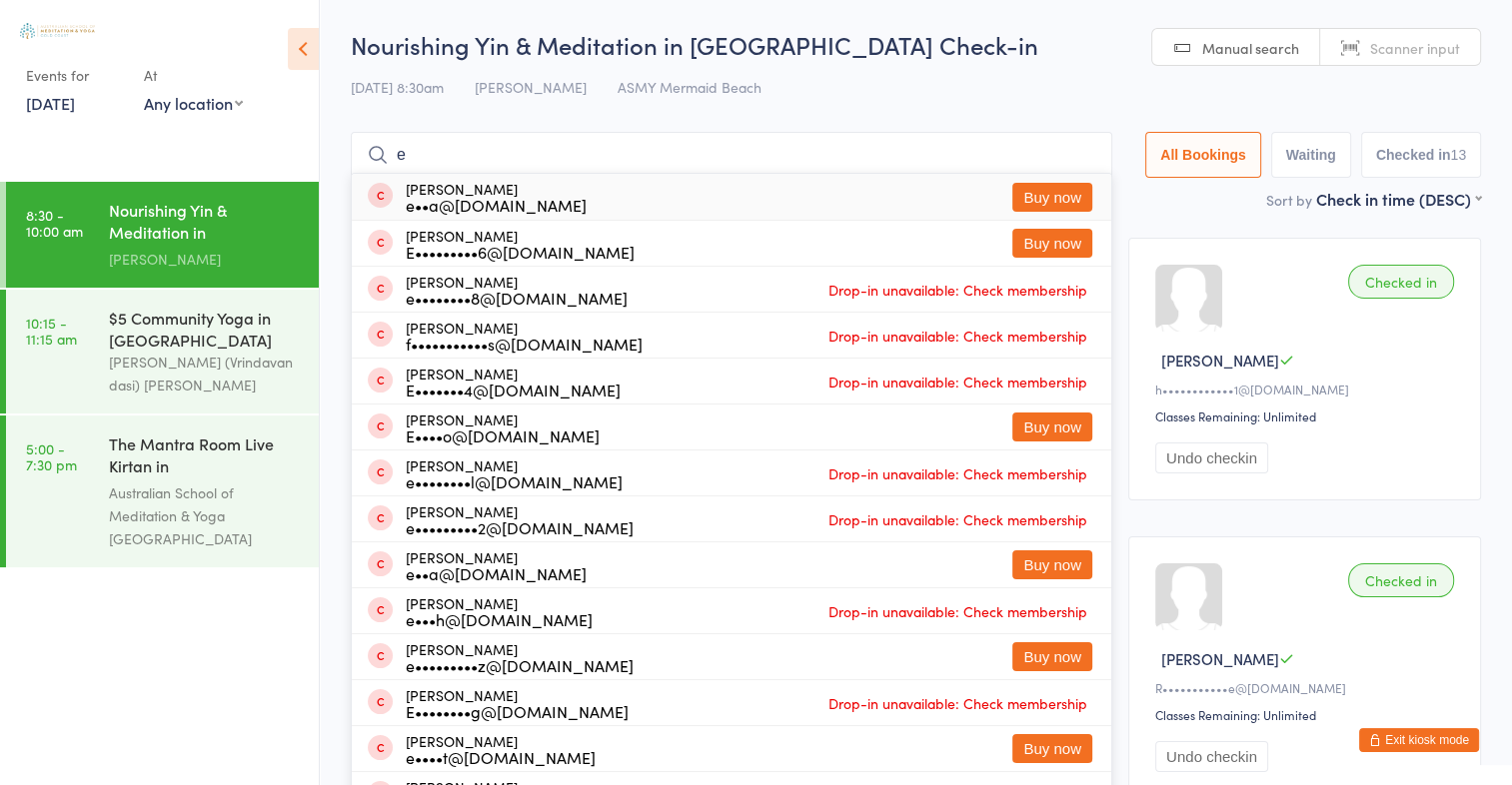 type 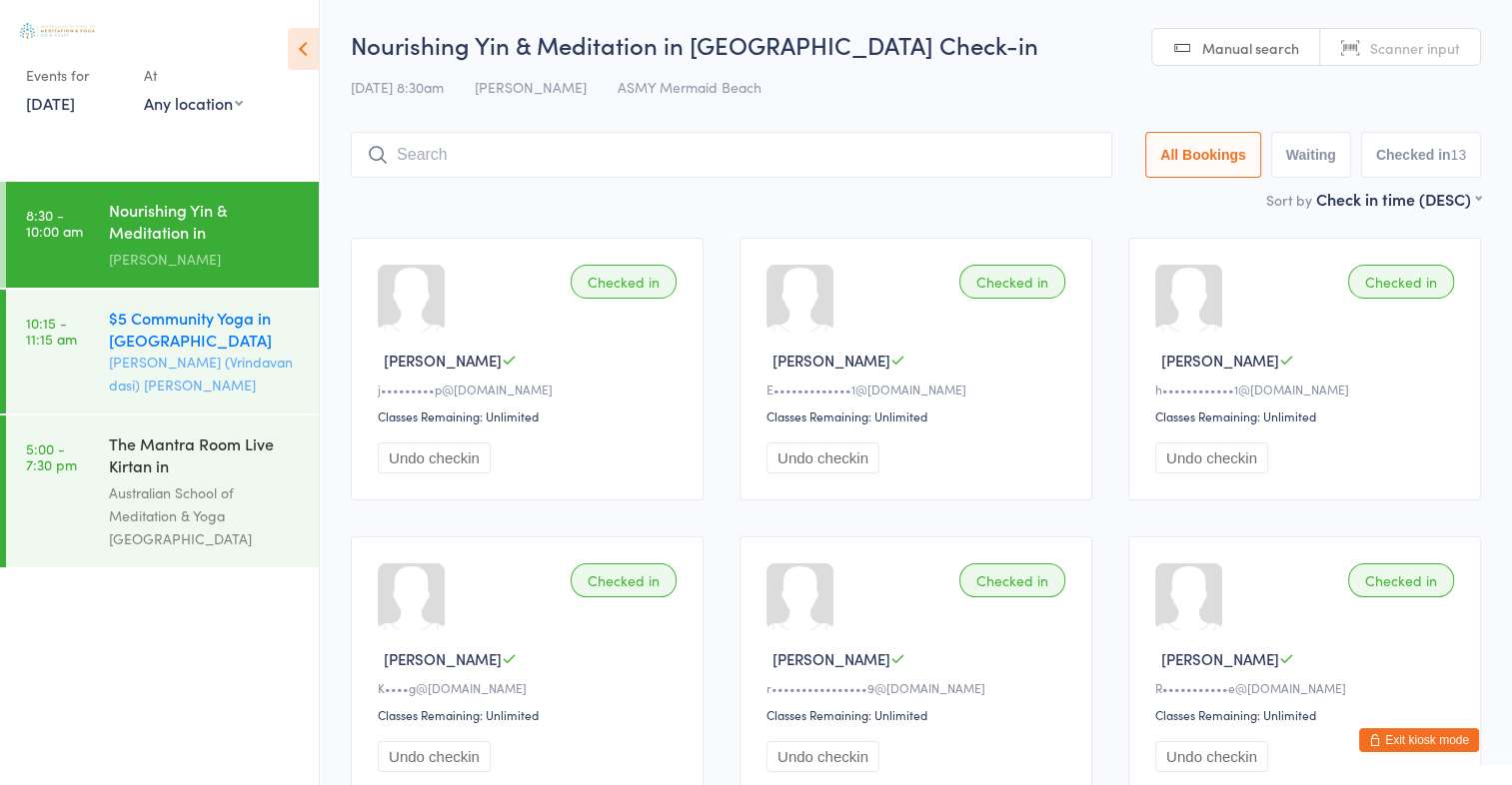 click on "$5 Community Yoga in [GEOGRAPHIC_DATA]" at bounding box center [205, 329] 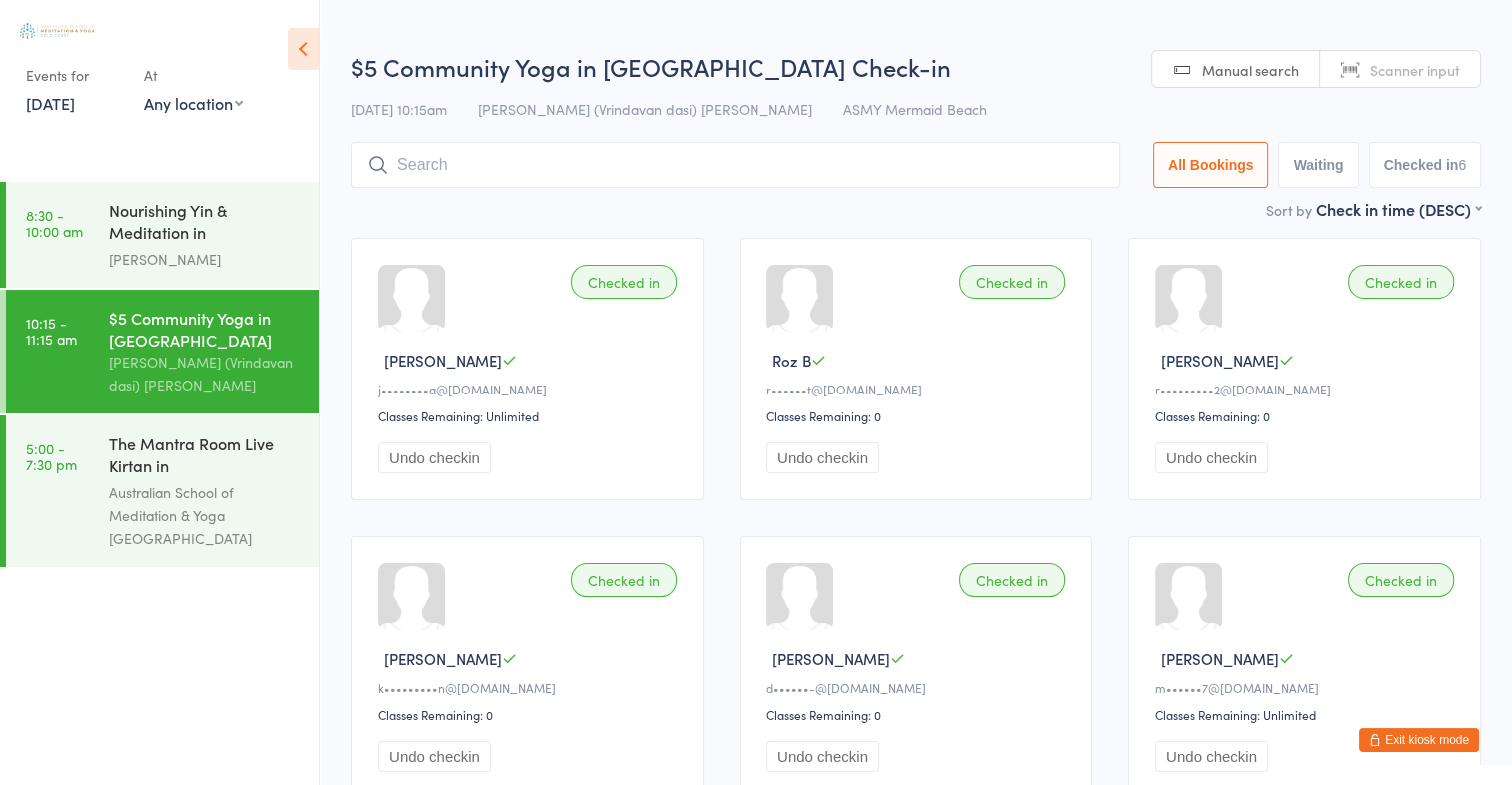 click on "Scanner input" at bounding box center (1415, 70) 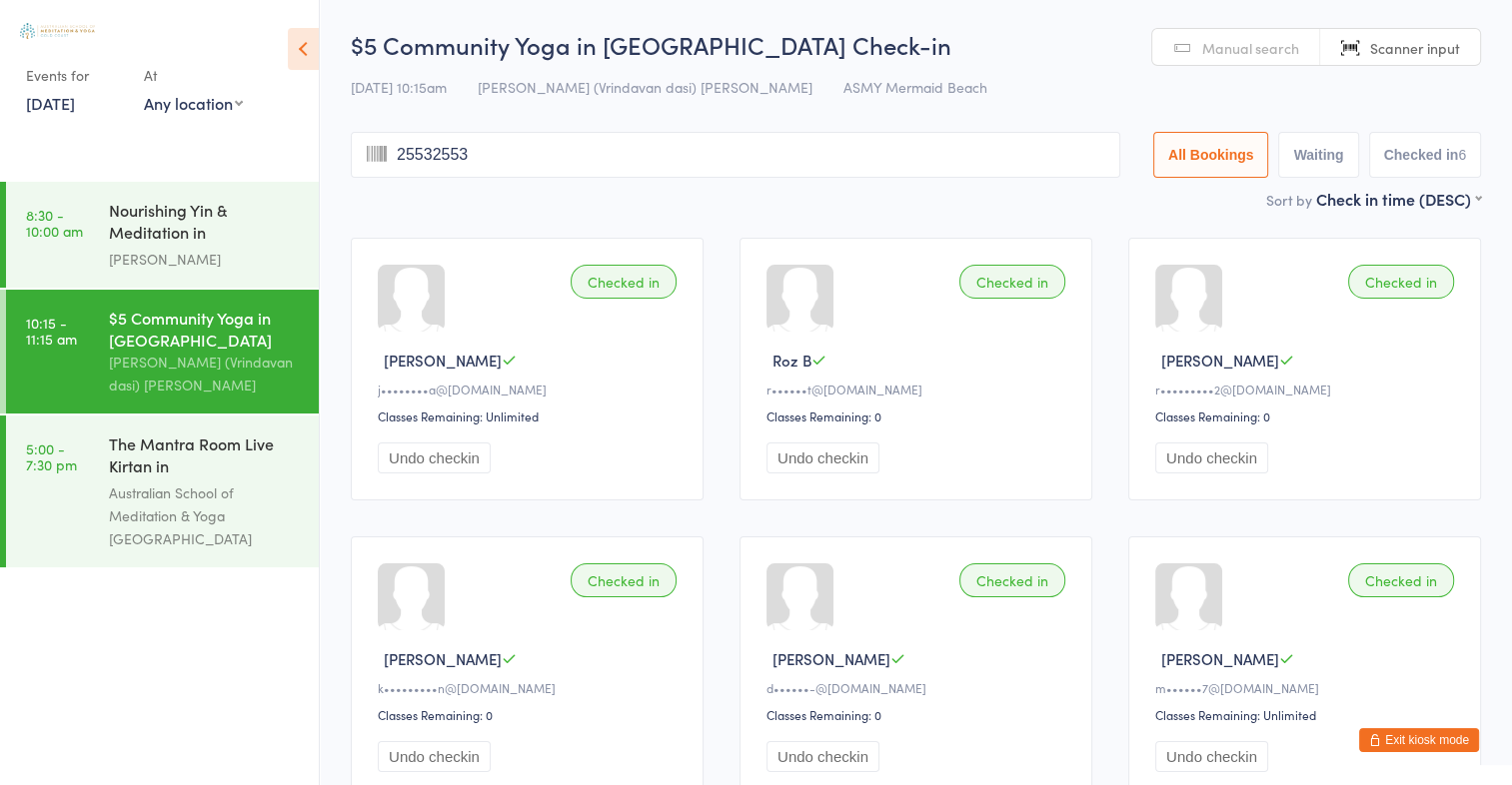 type on "25532553" 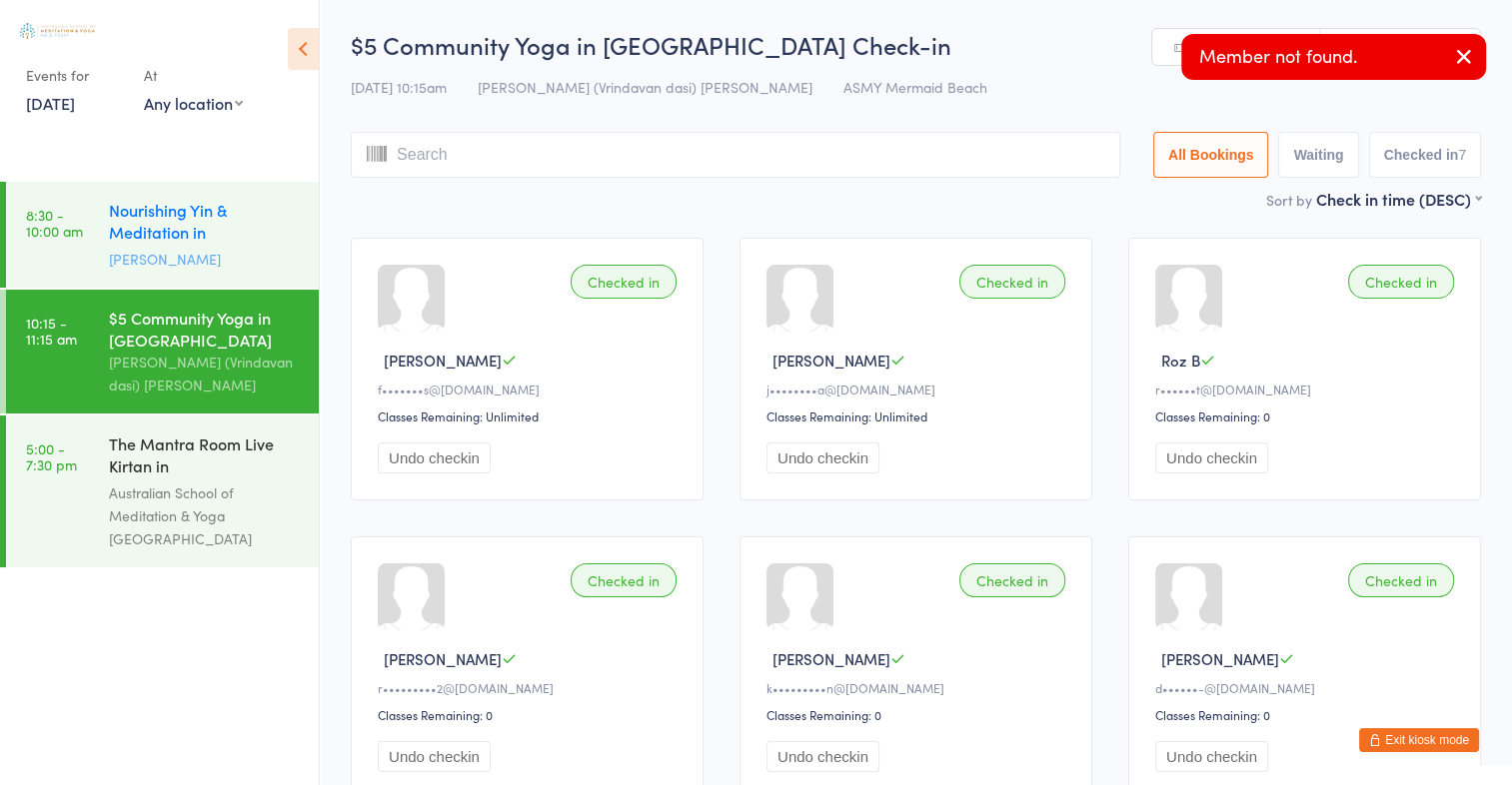 click on "Nourishing Yin & Meditation in [GEOGRAPHIC_DATA]" at bounding box center (205, 223) 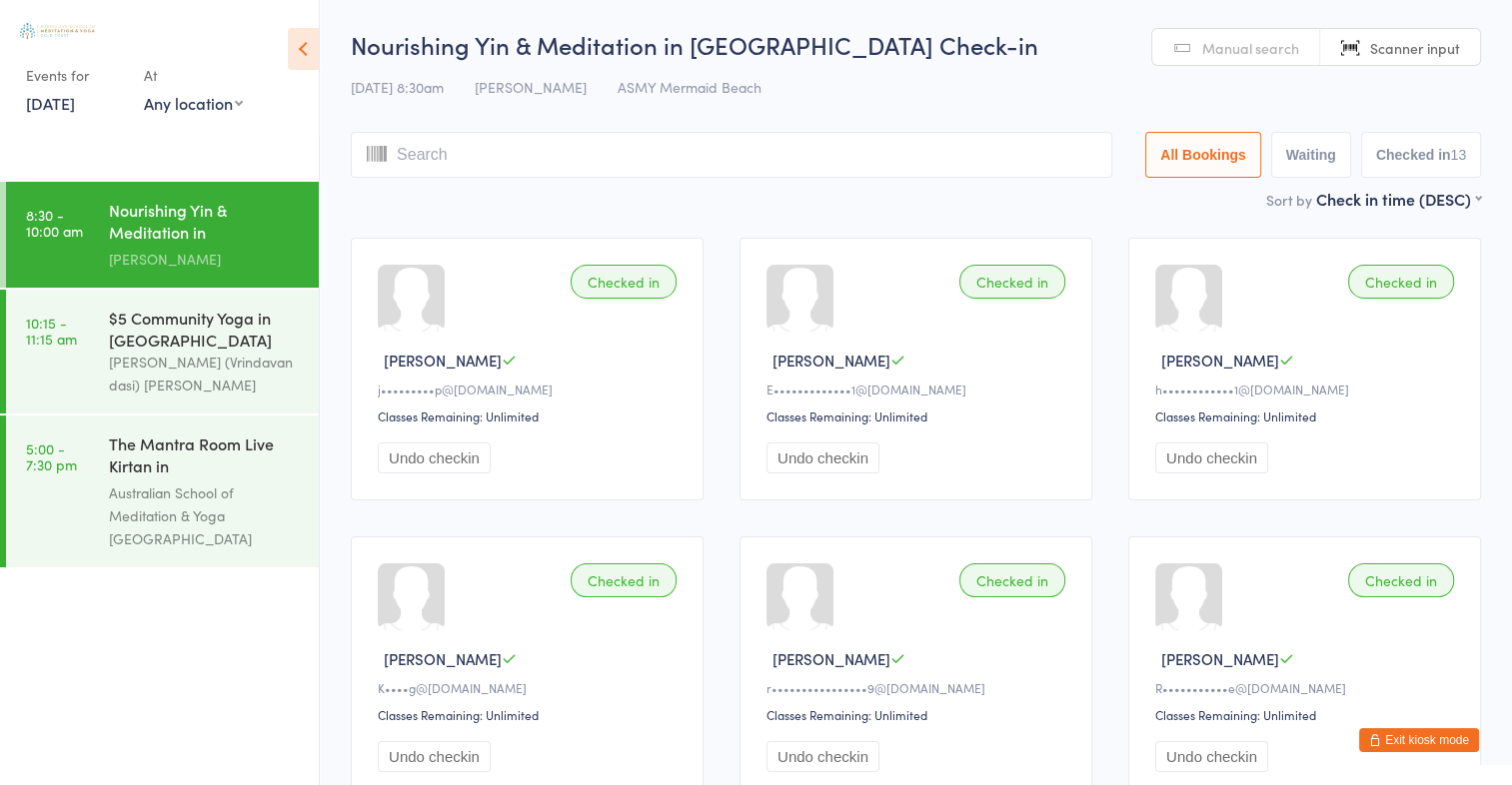 click on "Manual search" at bounding box center [1250, 48] 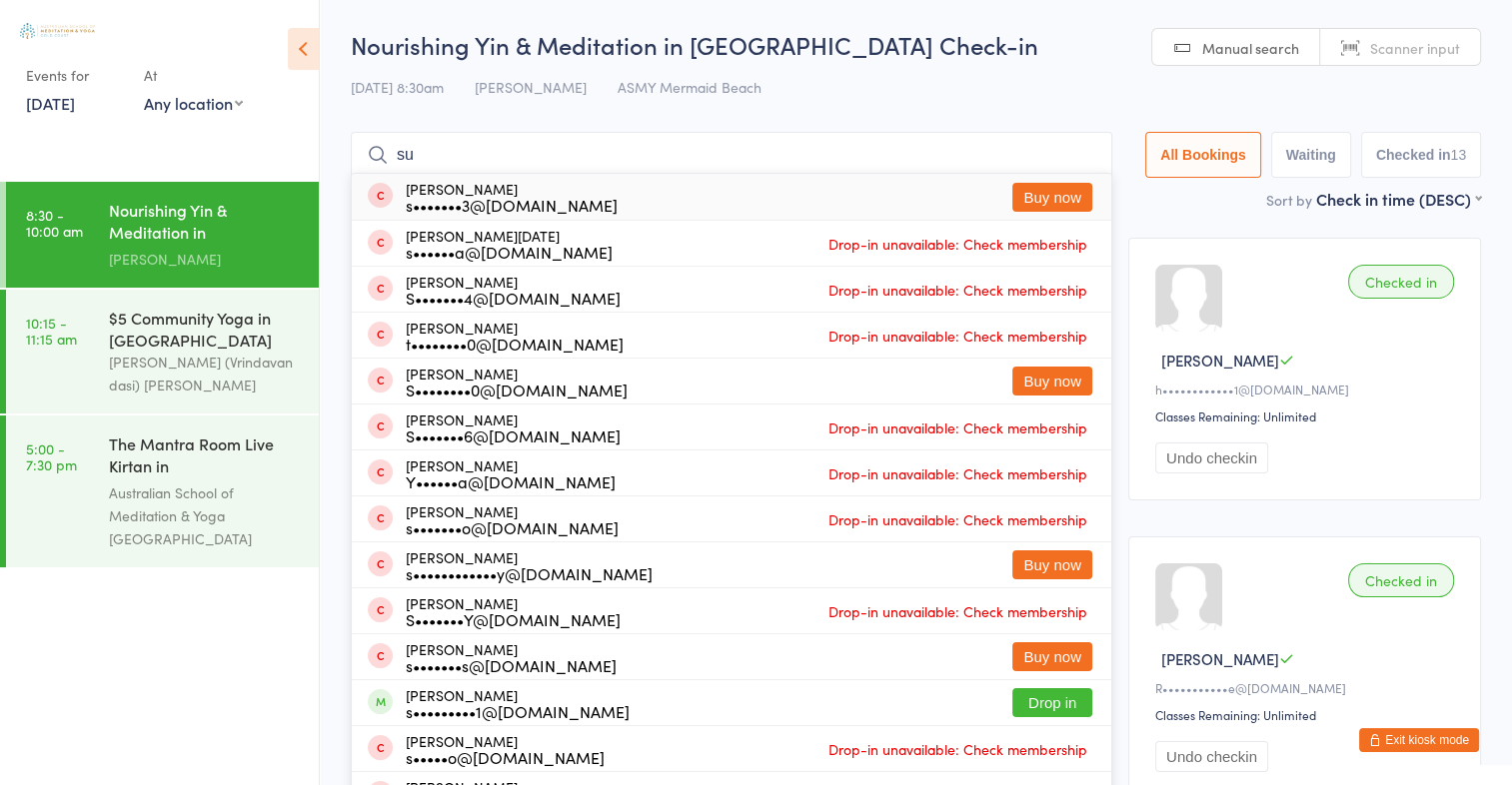 type on "s" 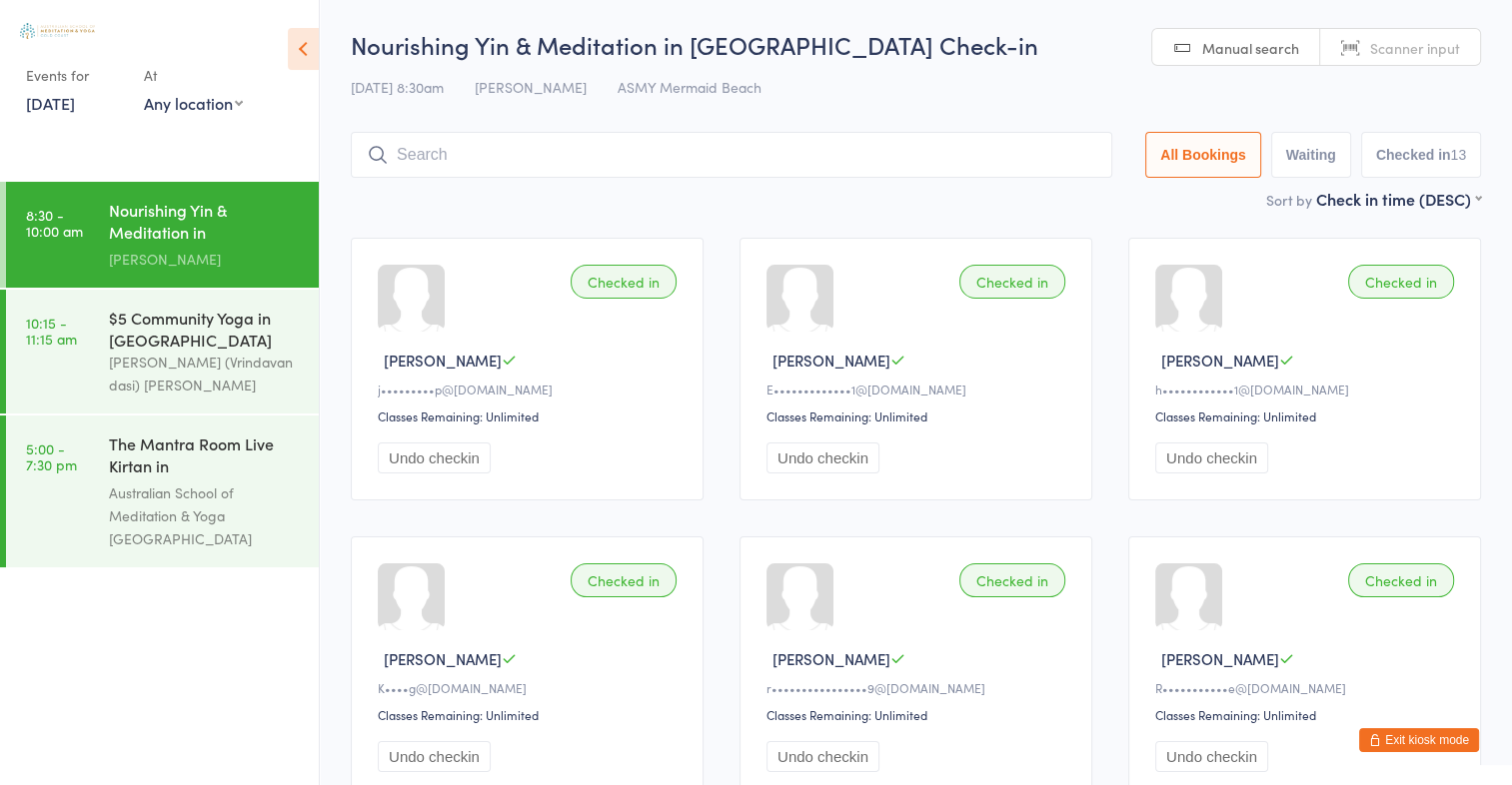 click on "Scanner input" at bounding box center (1415, 48) 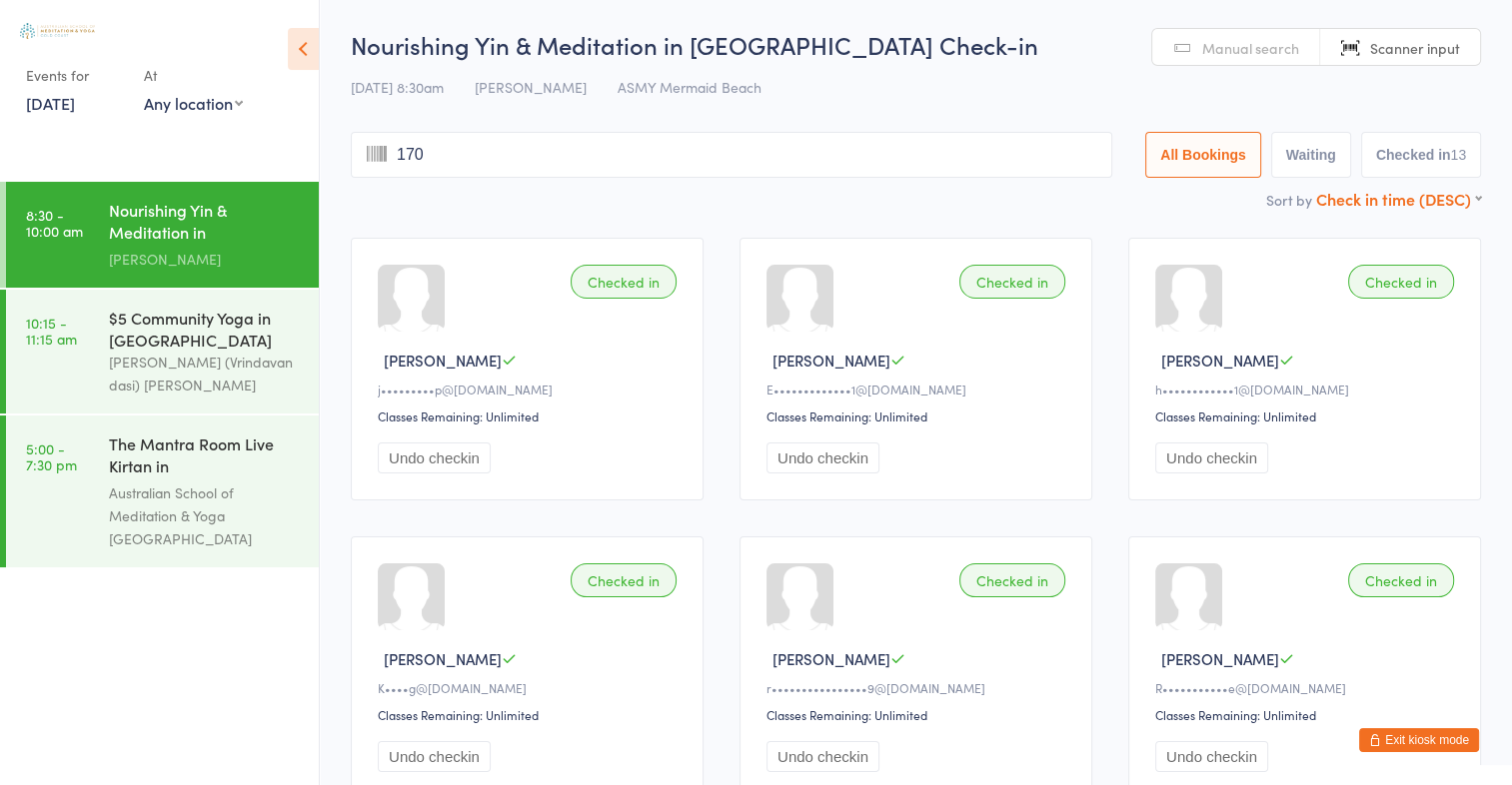 type on "1704" 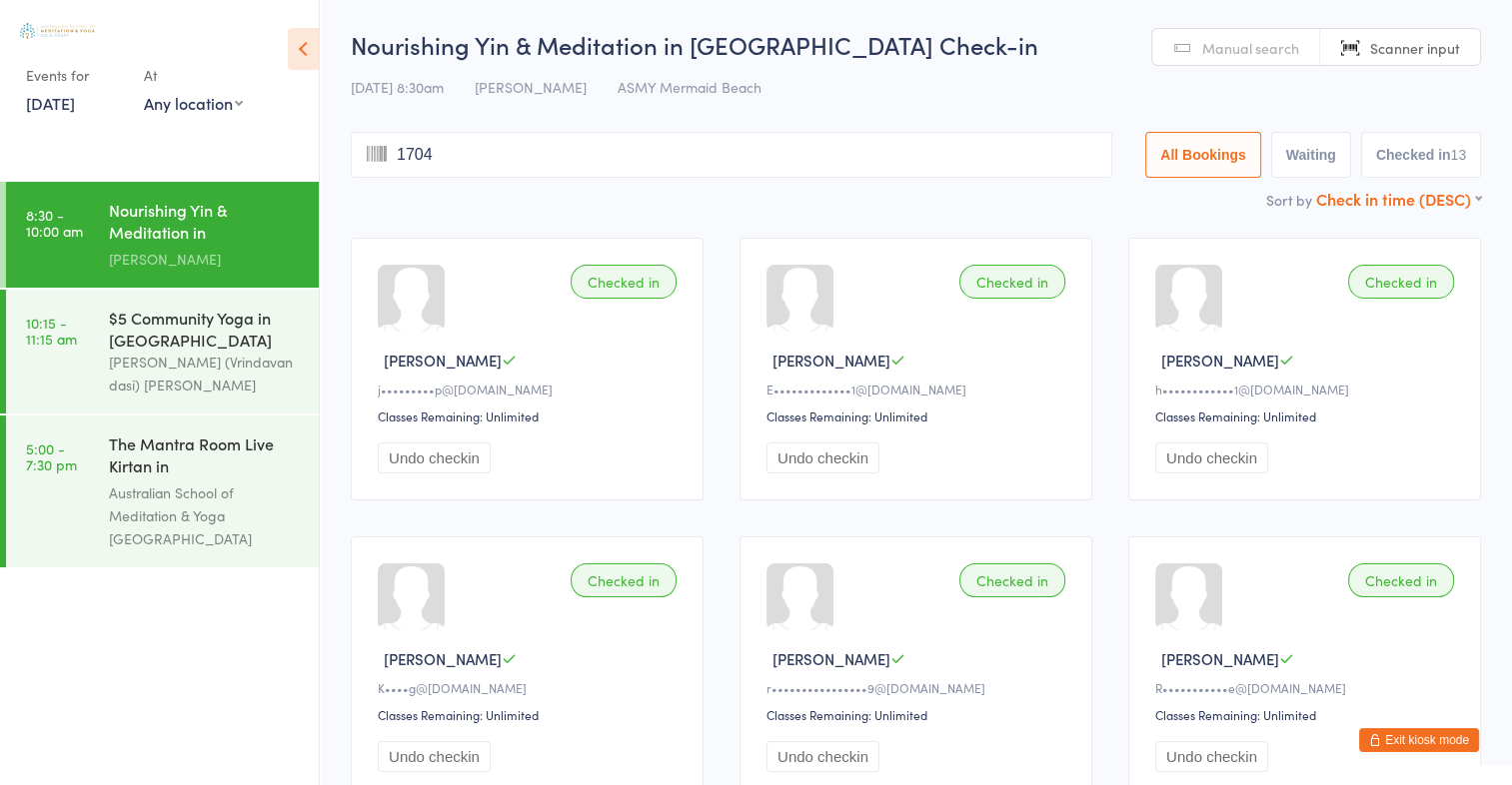 type 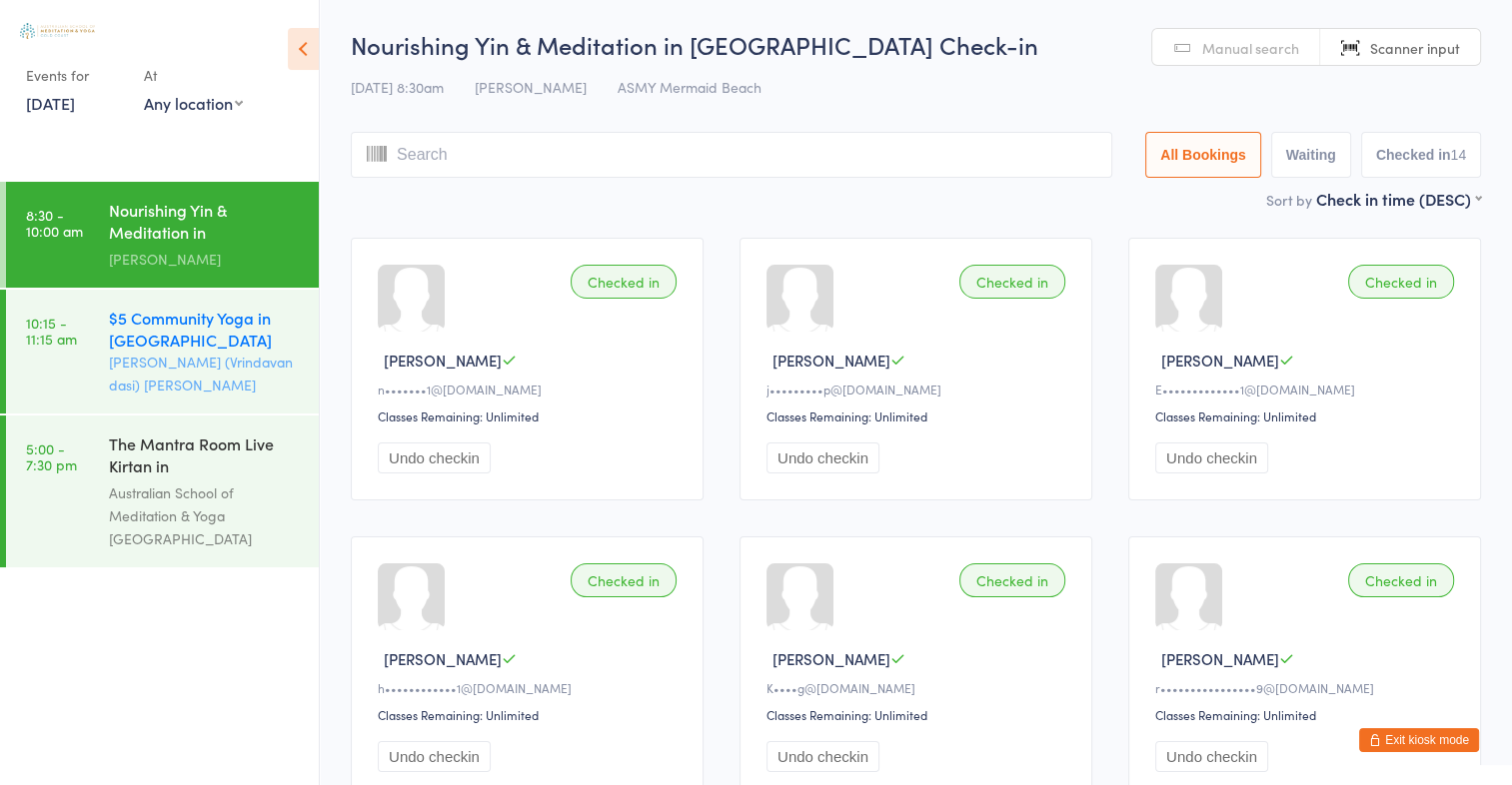 click on "$5 Community Yoga in [GEOGRAPHIC_DATA]" at bounding box center [205, 329] 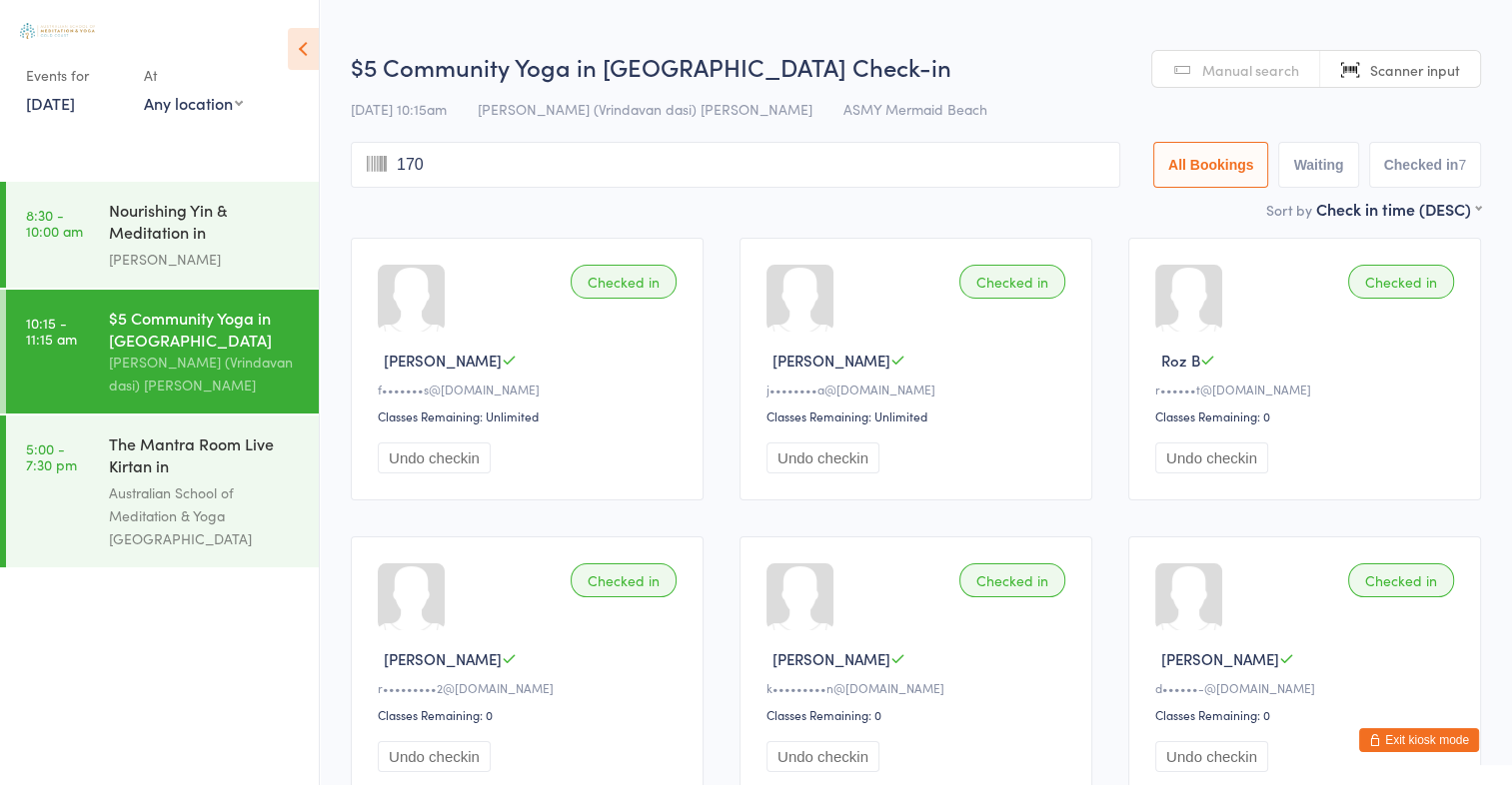 type on "1704" 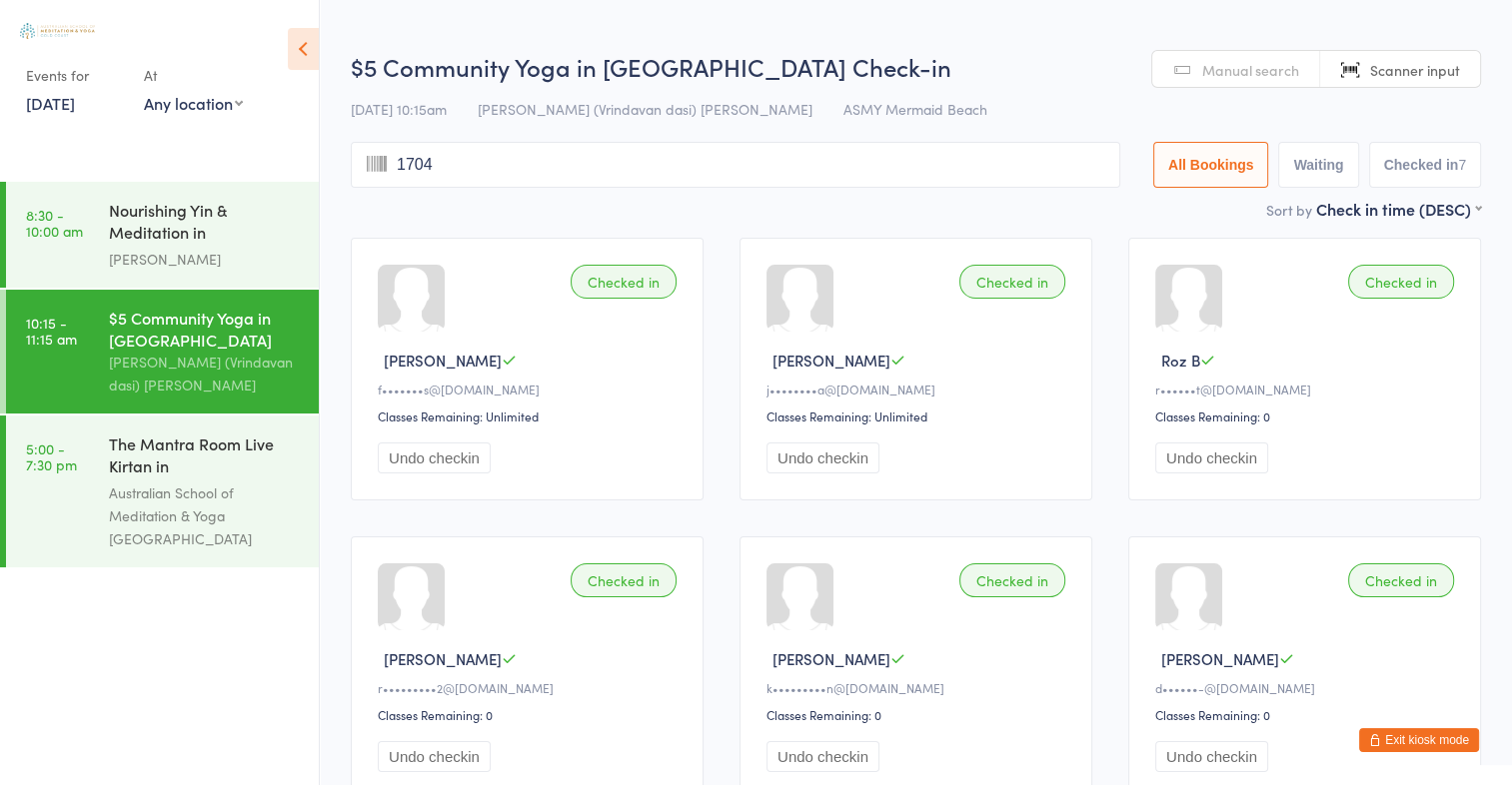 type 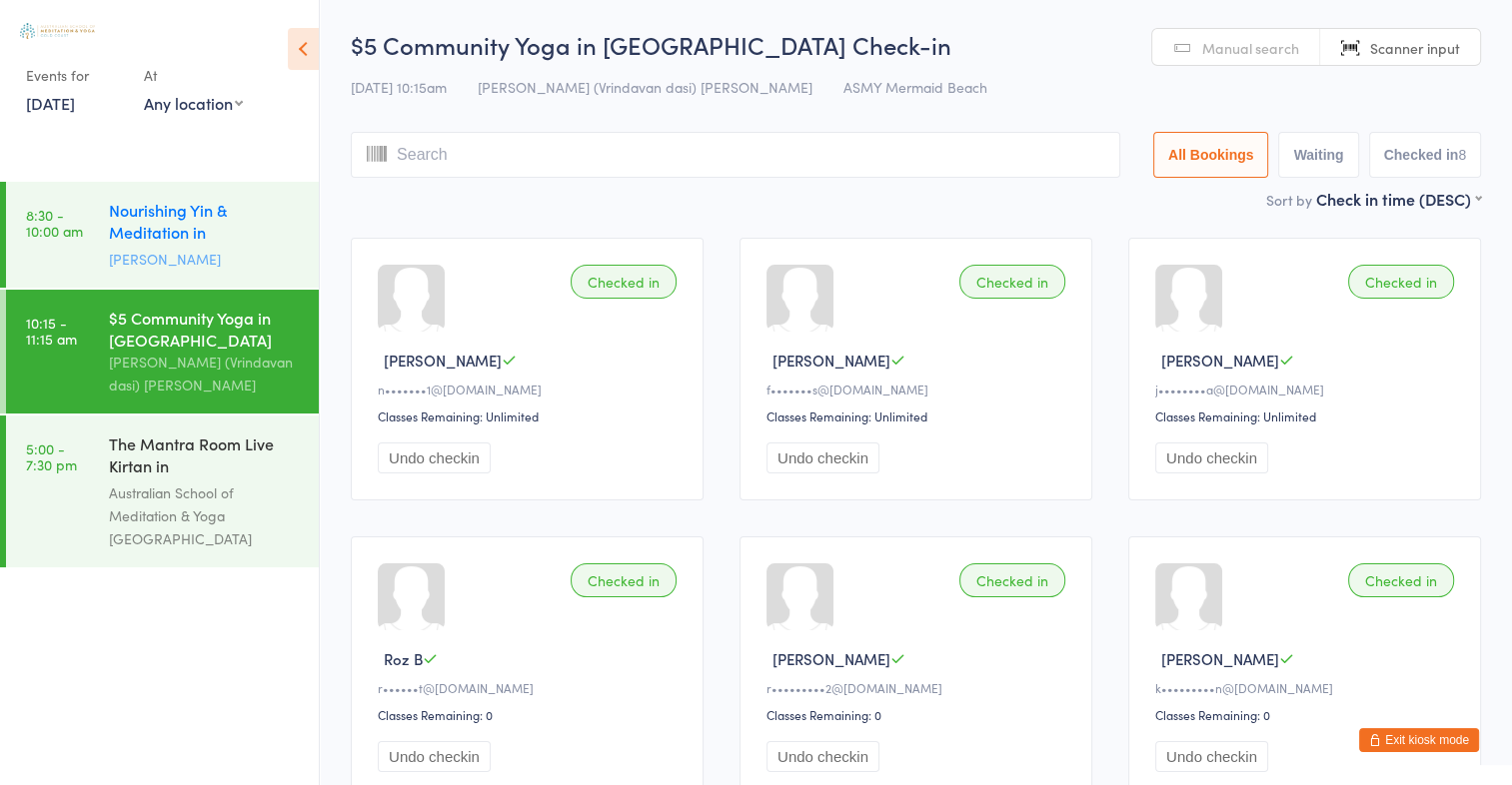 click on "Nourishing Yin & Meditation in [GEOGRAPHIC_DATA]" at bounding box center [205, 223] 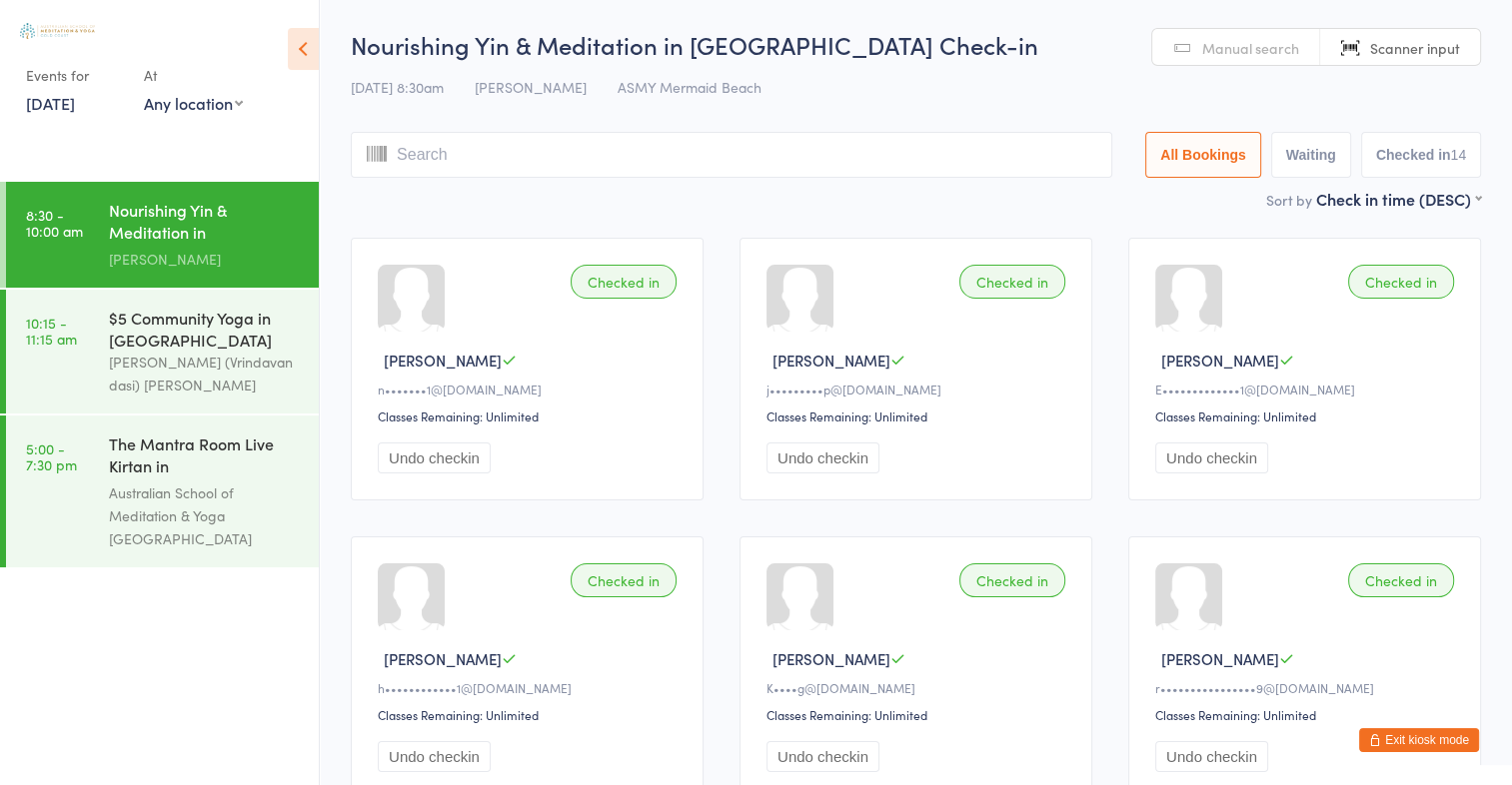 click on "Manual search" at bounding box center (1250, 48) 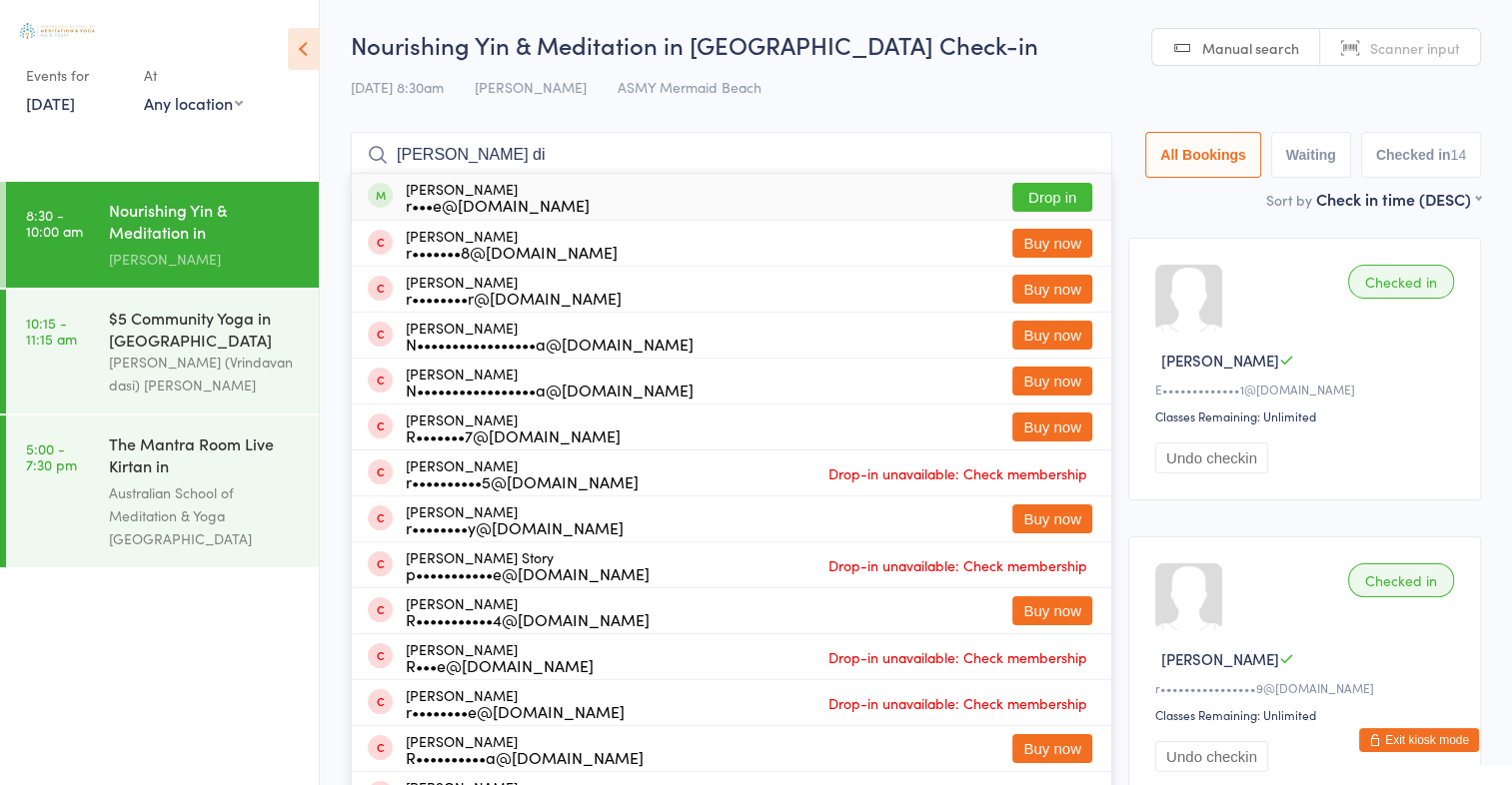 type on "[PERSON_NAME] di" 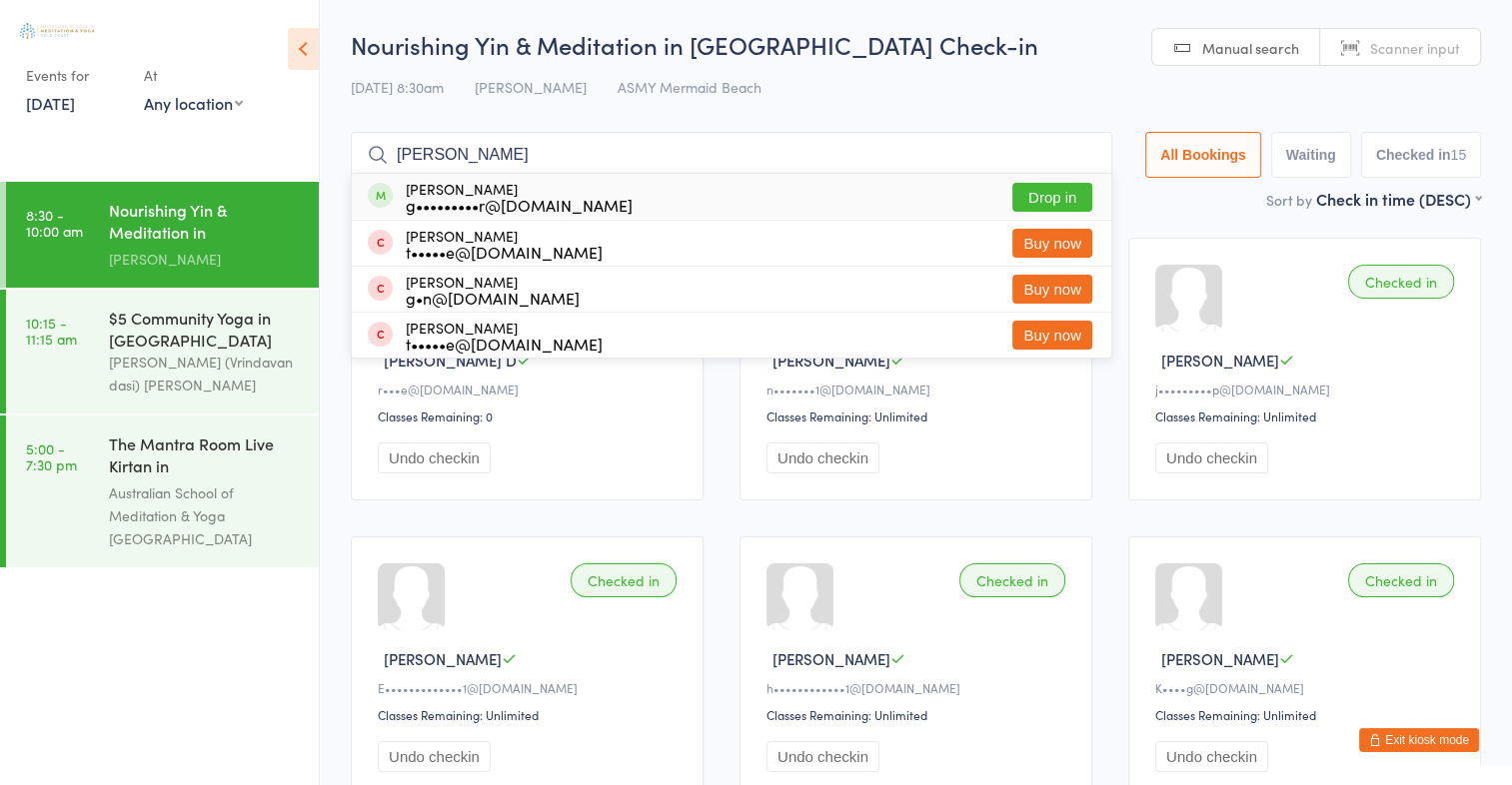 type on "[PERSON_NAME]" 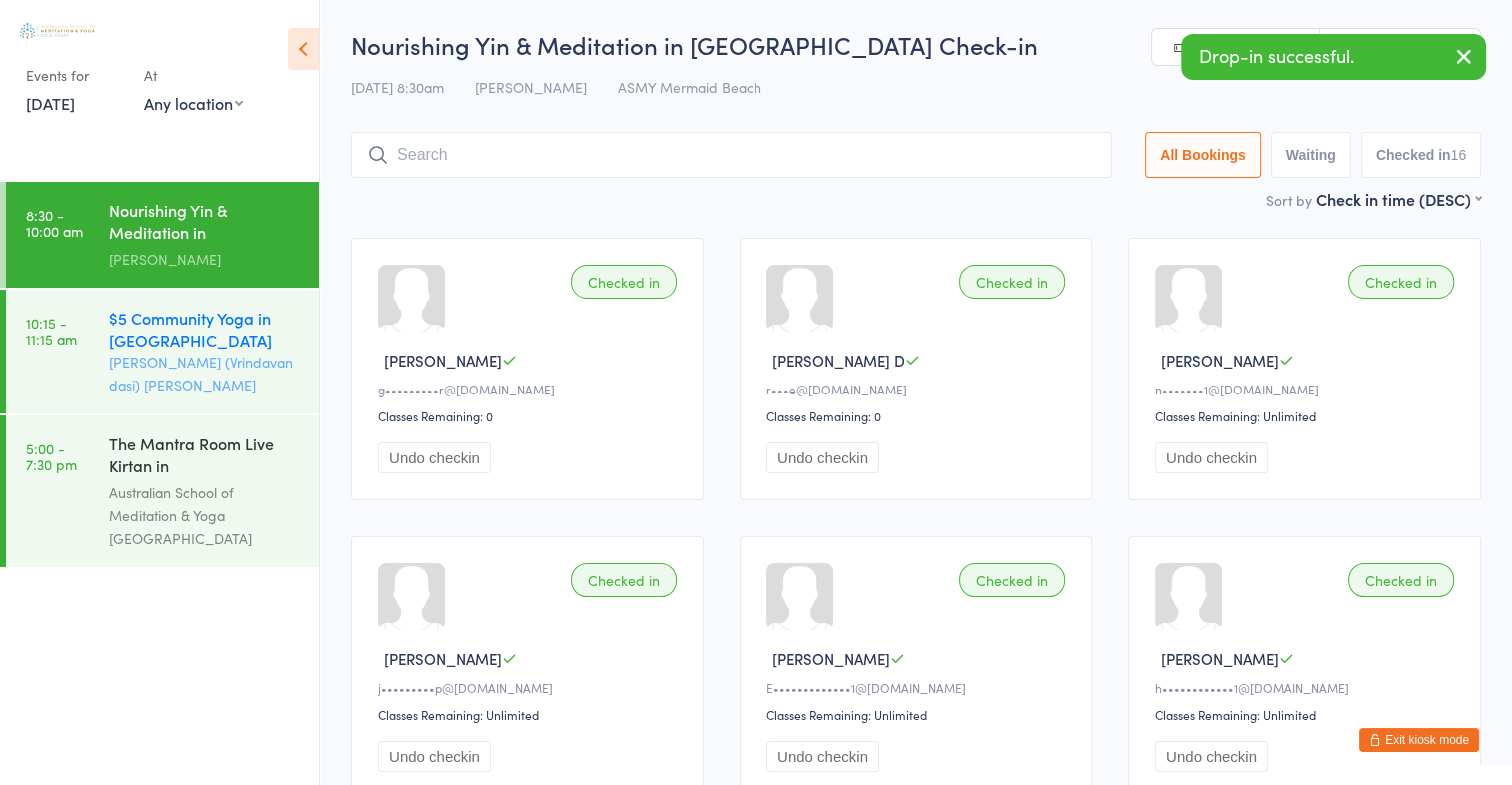 click on "$5 Community Yoga in [GEOGRAPHIC_DATA]" at bounding box center (205, 329) 